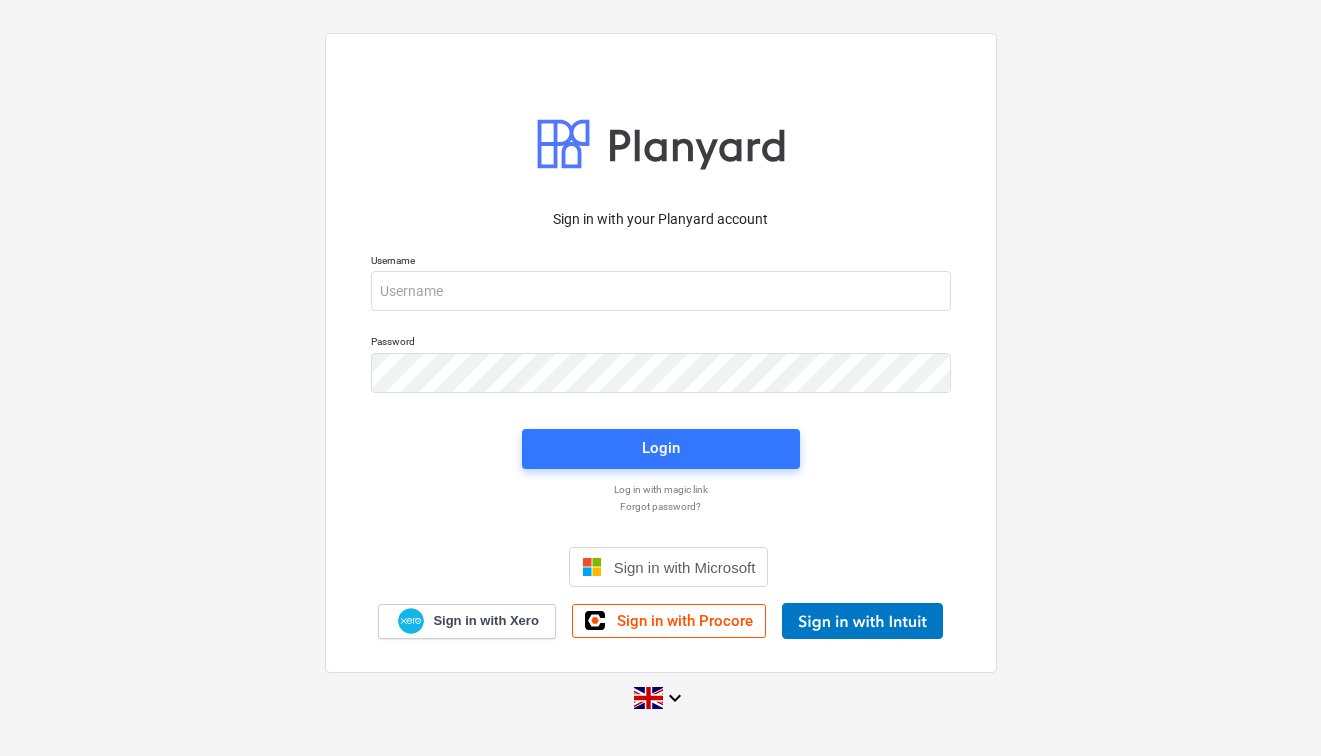 scroll, scrollTop: 0, scrollLeft: 0, axis: both 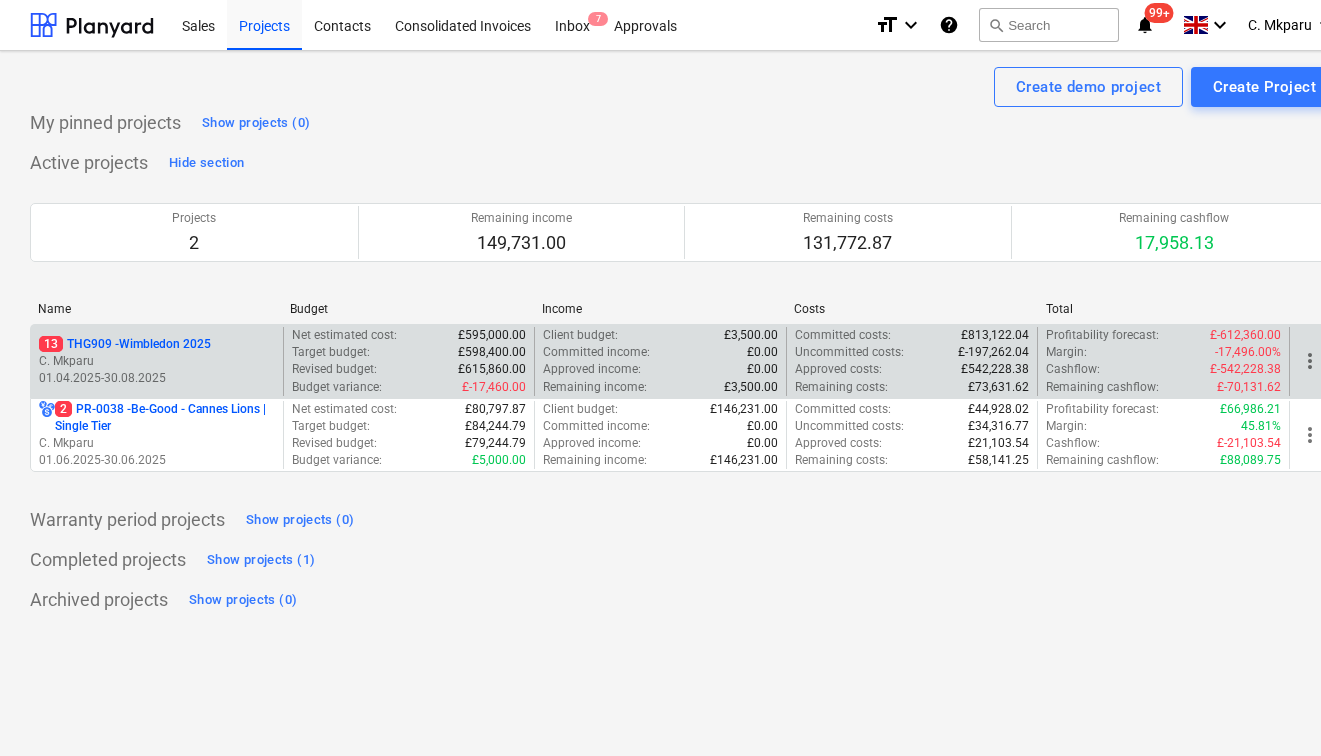 click on "C. Mkparu" at bounding box center [157, 361] 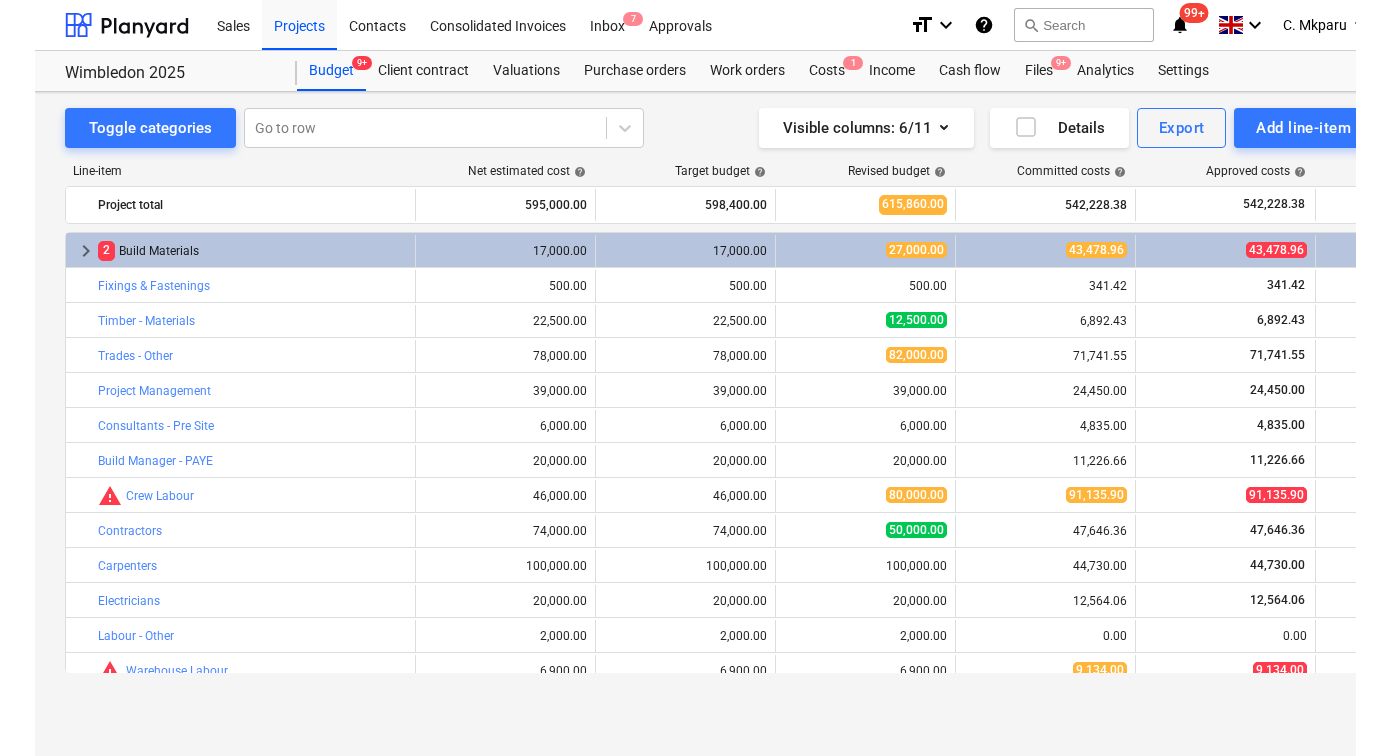 scroll, scrollTop: 0, scrollLeft: 0, axis: both 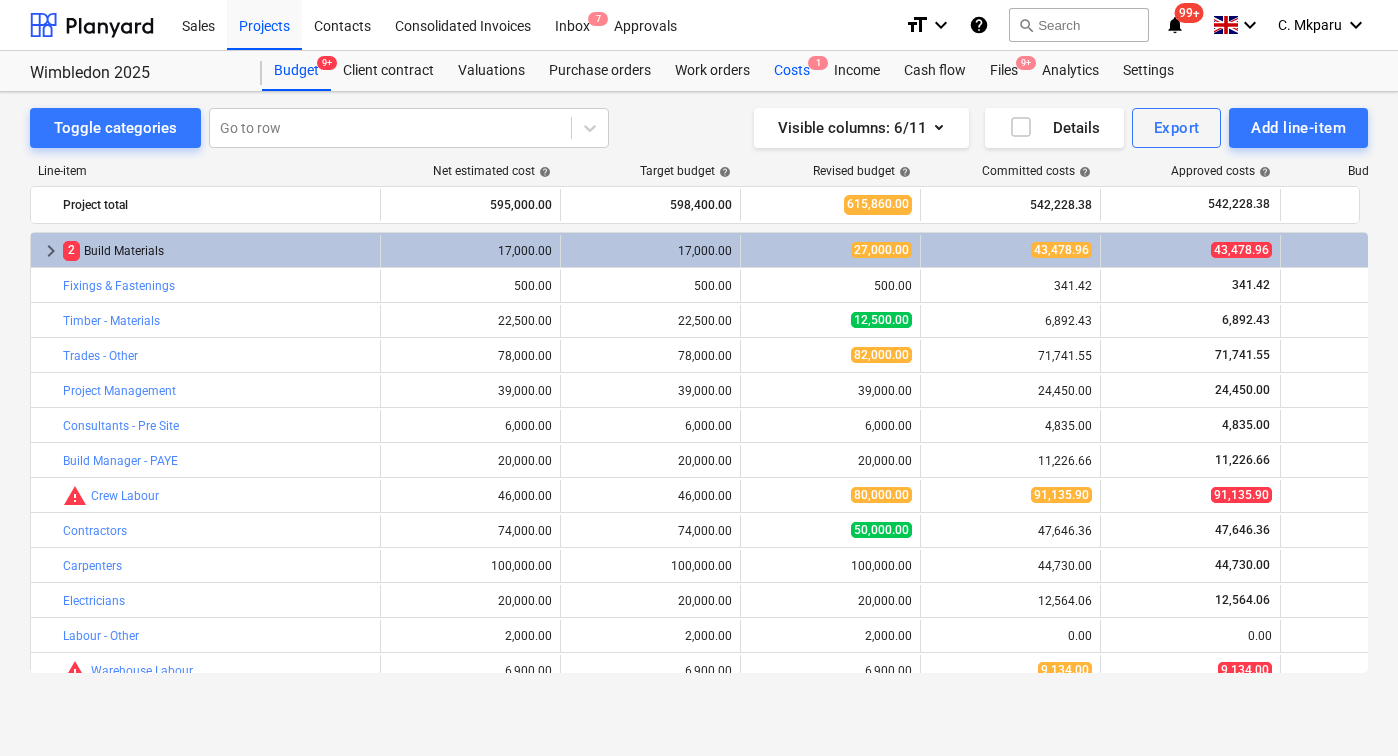 click on "Costs 1" at bounding box center [792, 71] 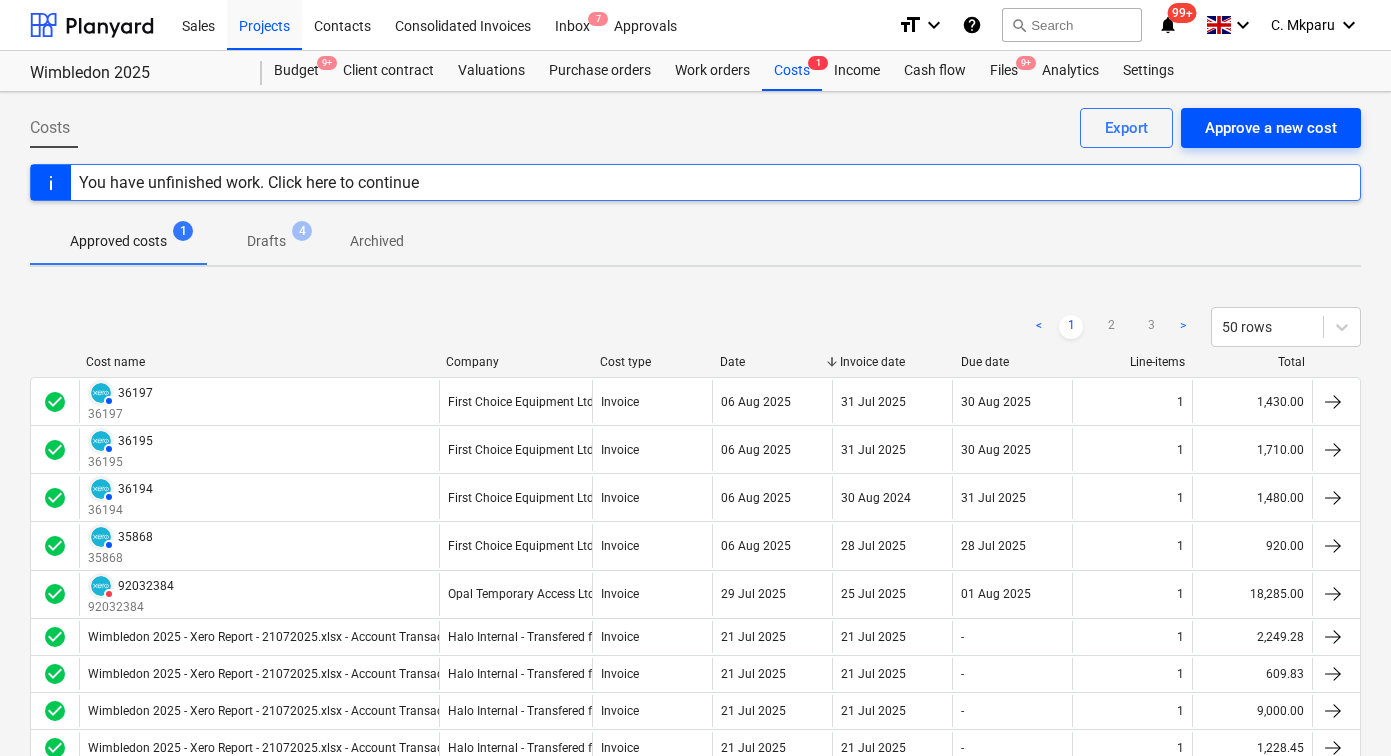 click on "Approve a new cost" at bounding box center [1271, 128] 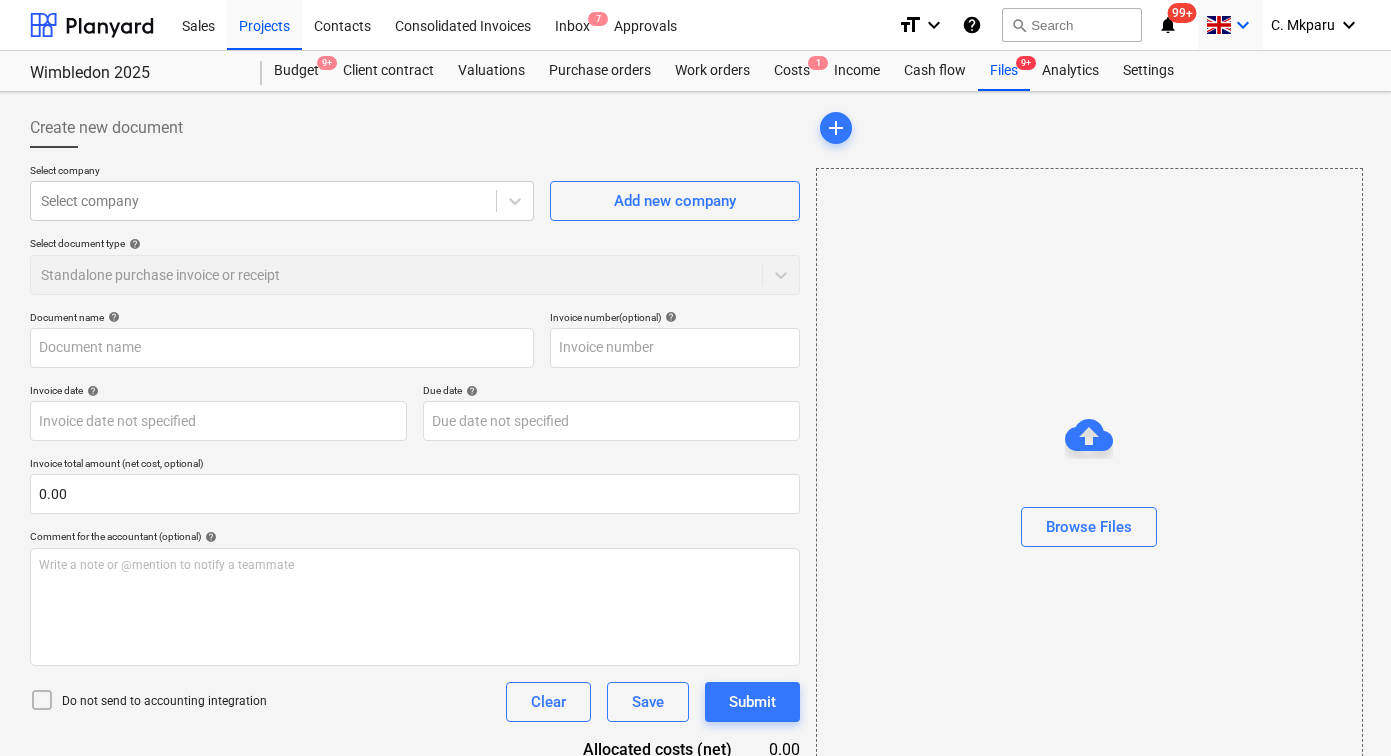 click on "keyboard_arrow_down" at bounding box center (1243, 25) 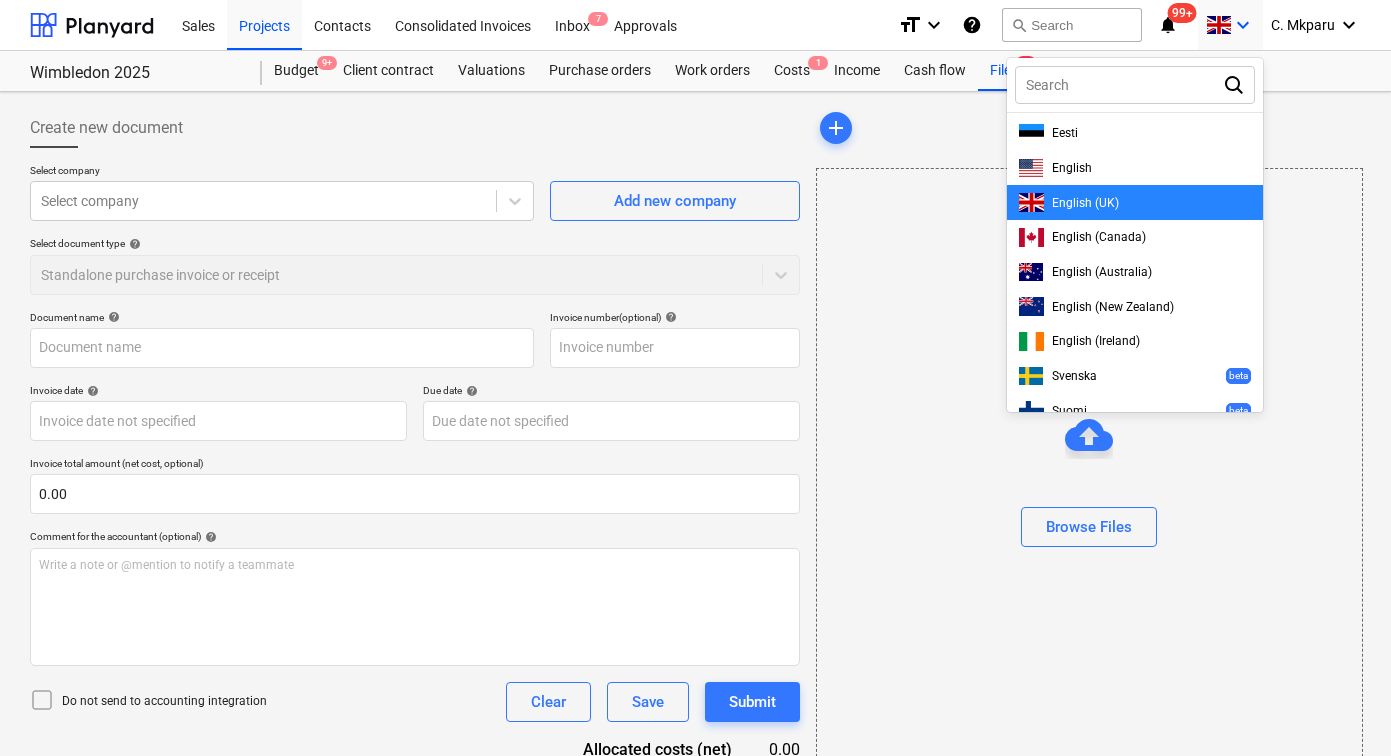 click at bounding box center (695, 378) 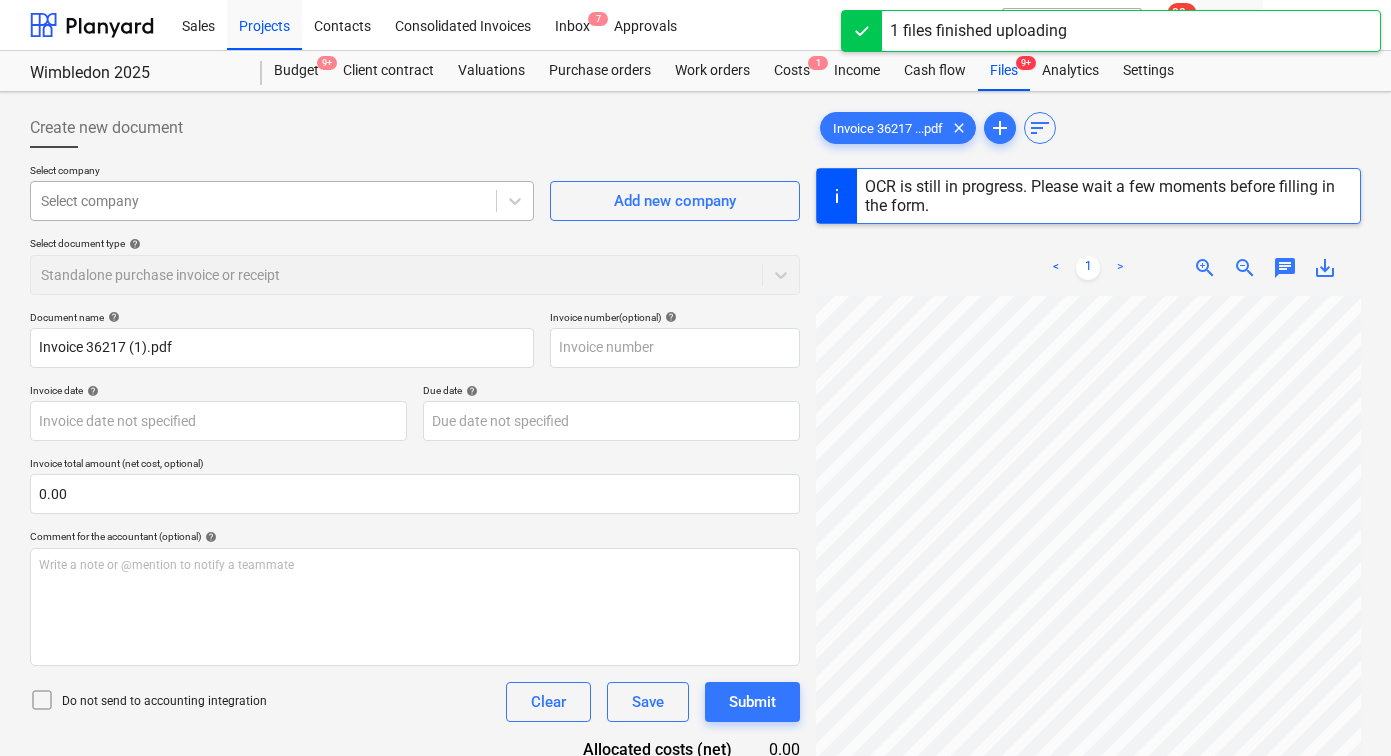 click at bounding box center (263, 201) 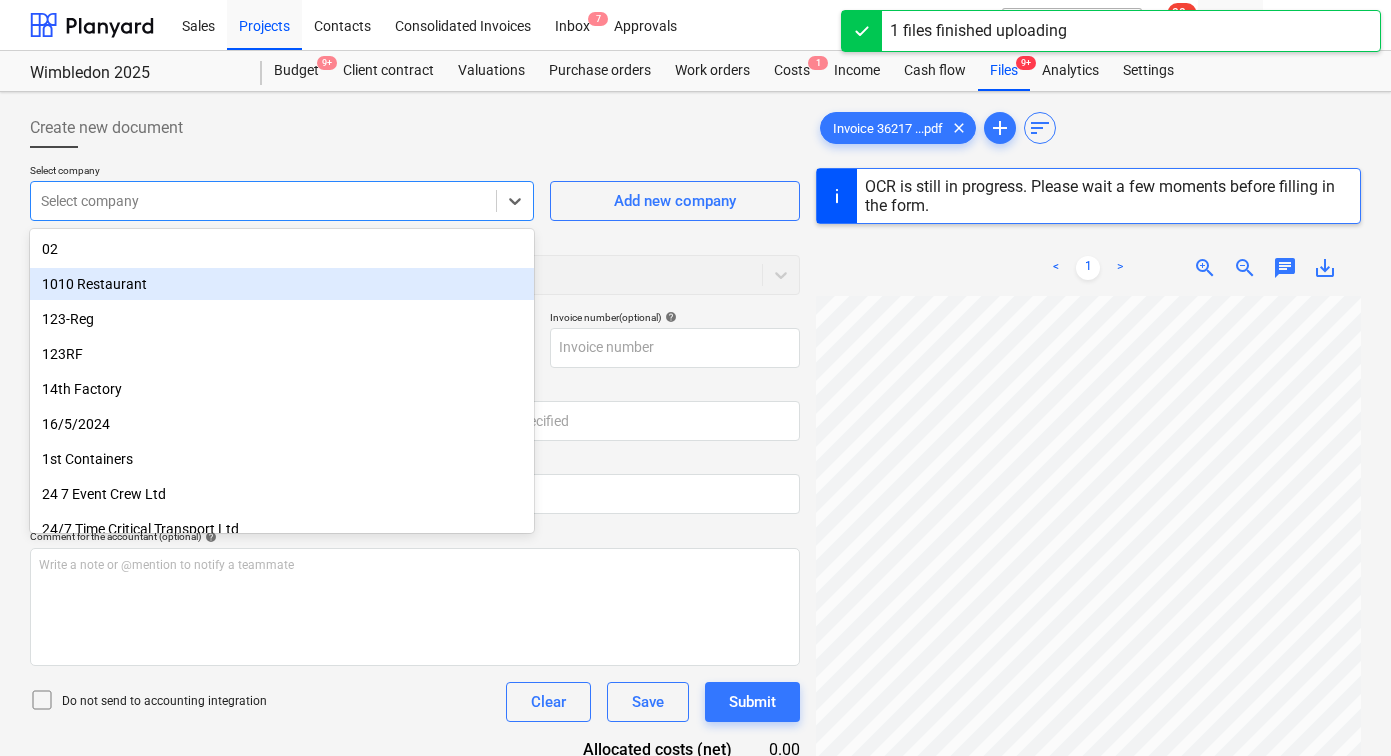 click on "Select document type help Standalone purchase invoice or receipt" at bounding box center [415, 265] 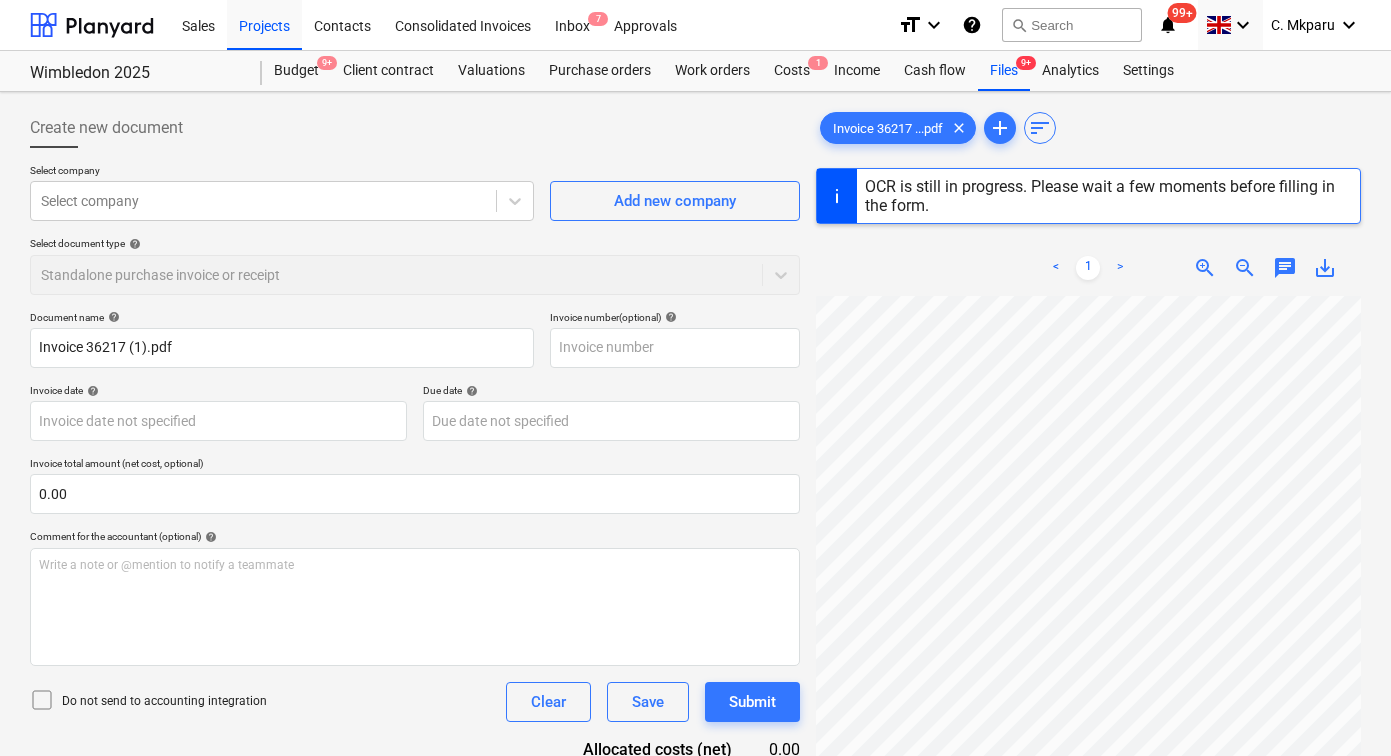 type on "36217" 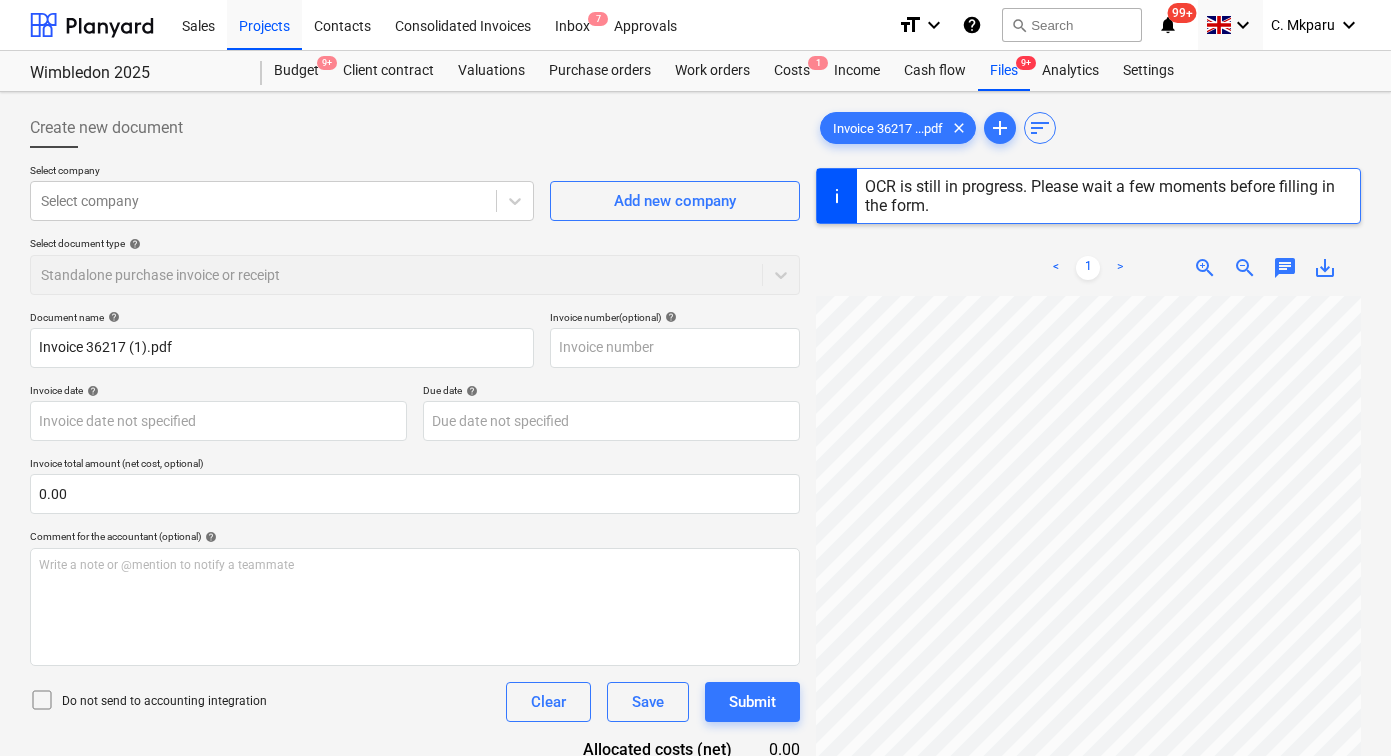 type on "36217" 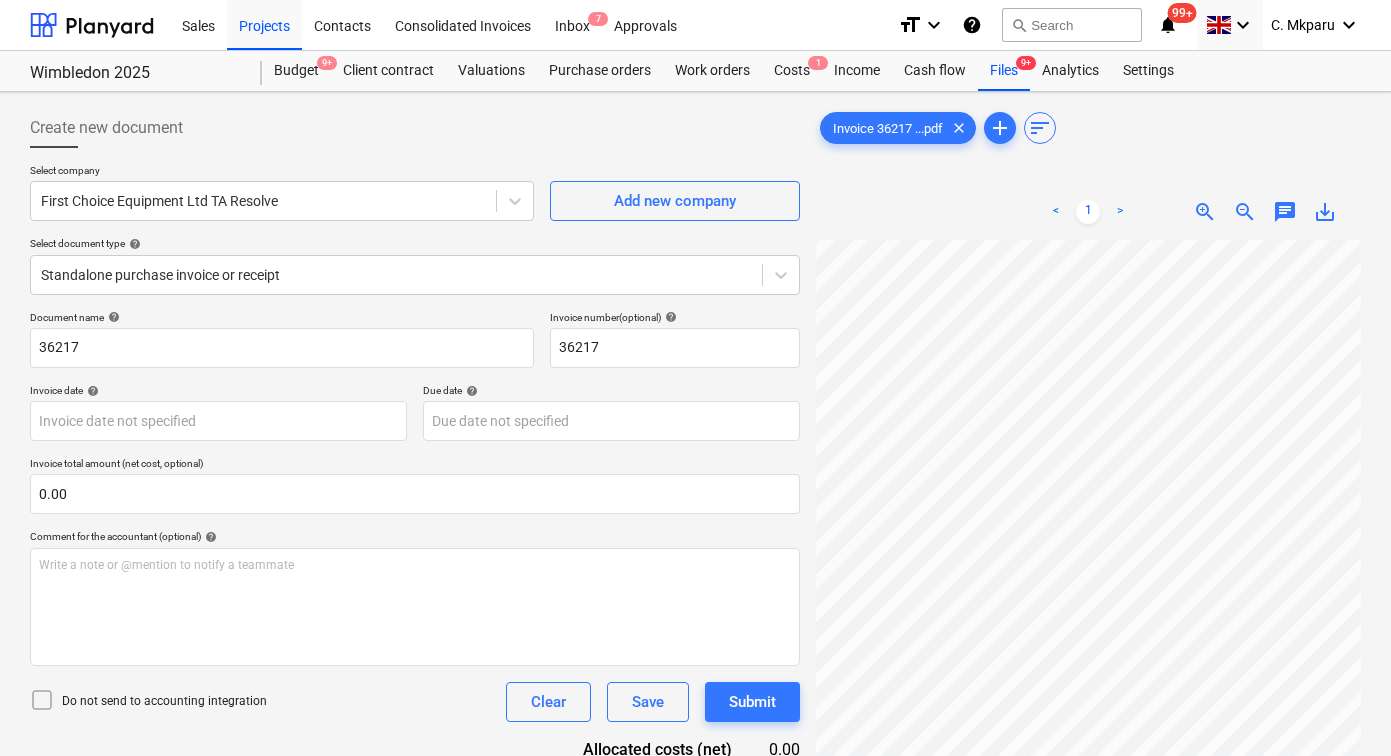 scroll, scrollTop: 157, scrollLeft: 60, axis: both 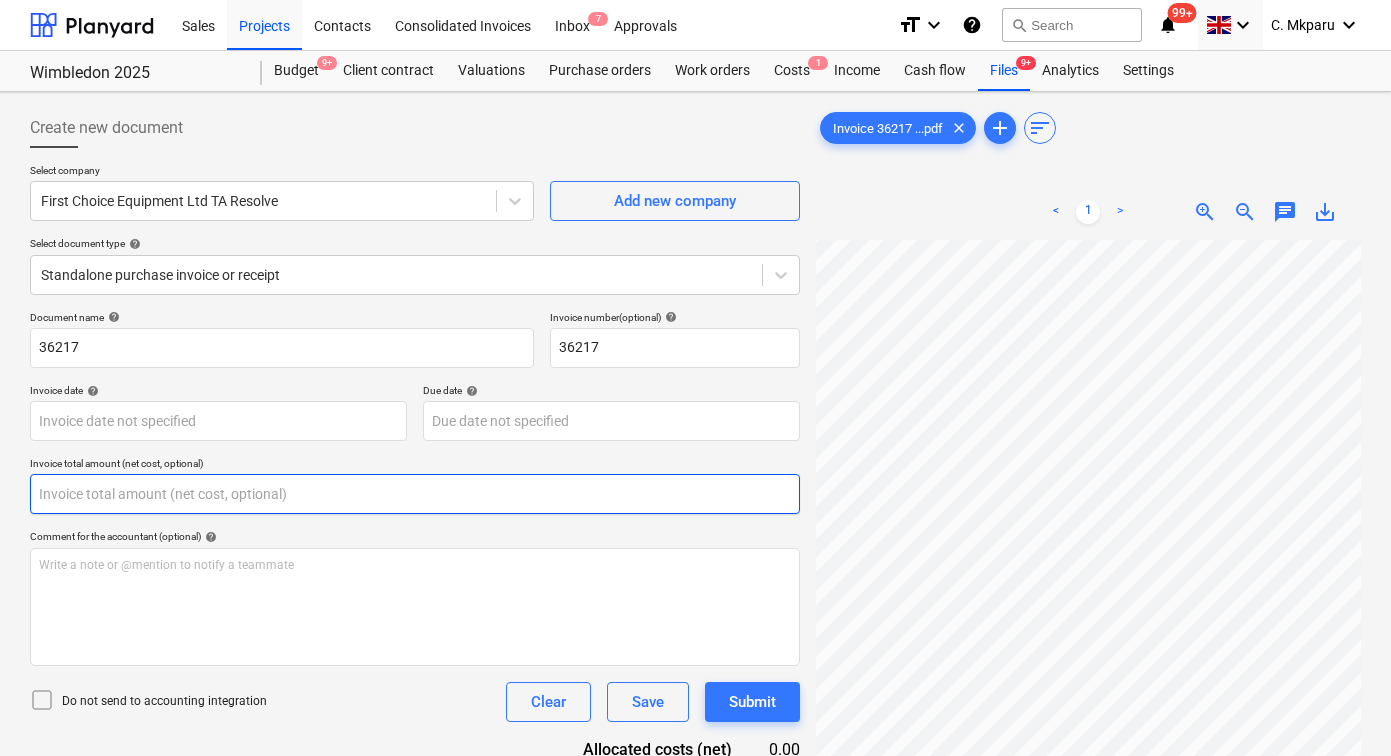 click at bounding box center [415, 494] 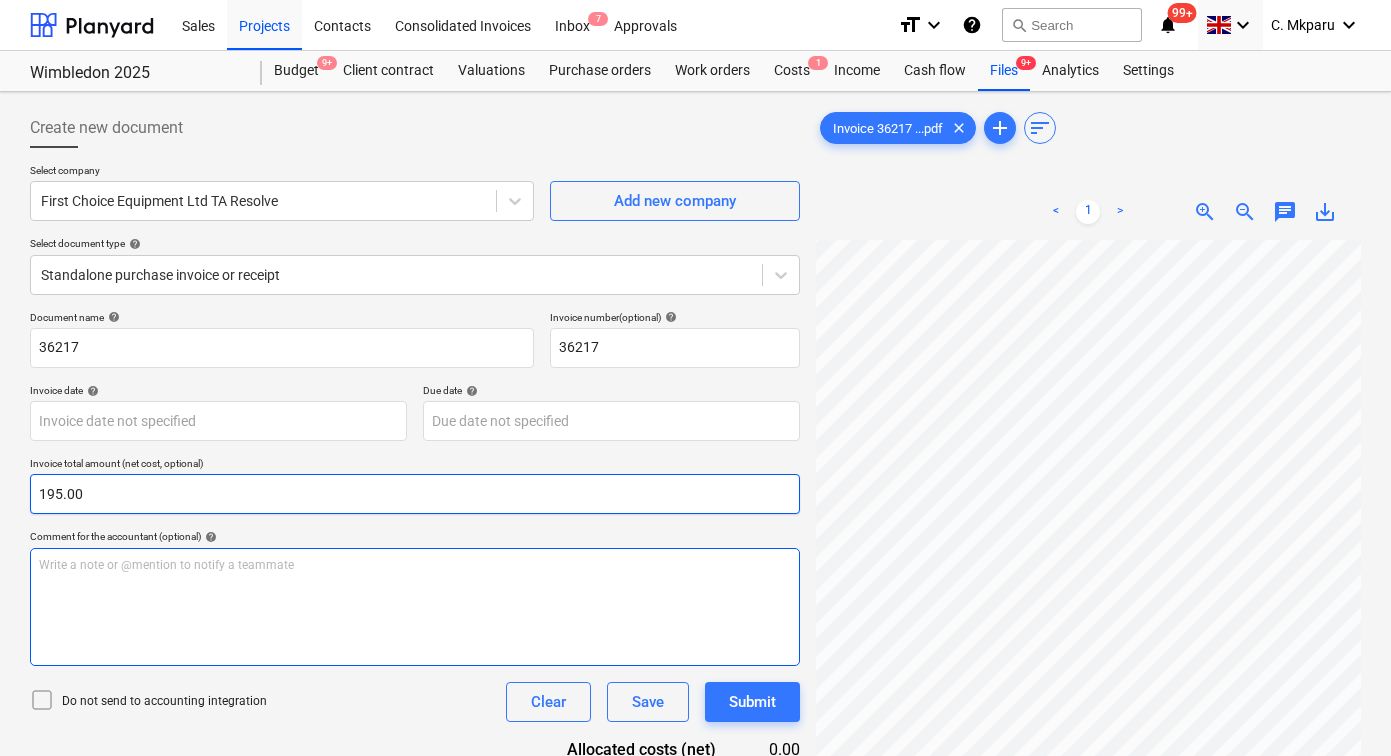 type on "195.00" 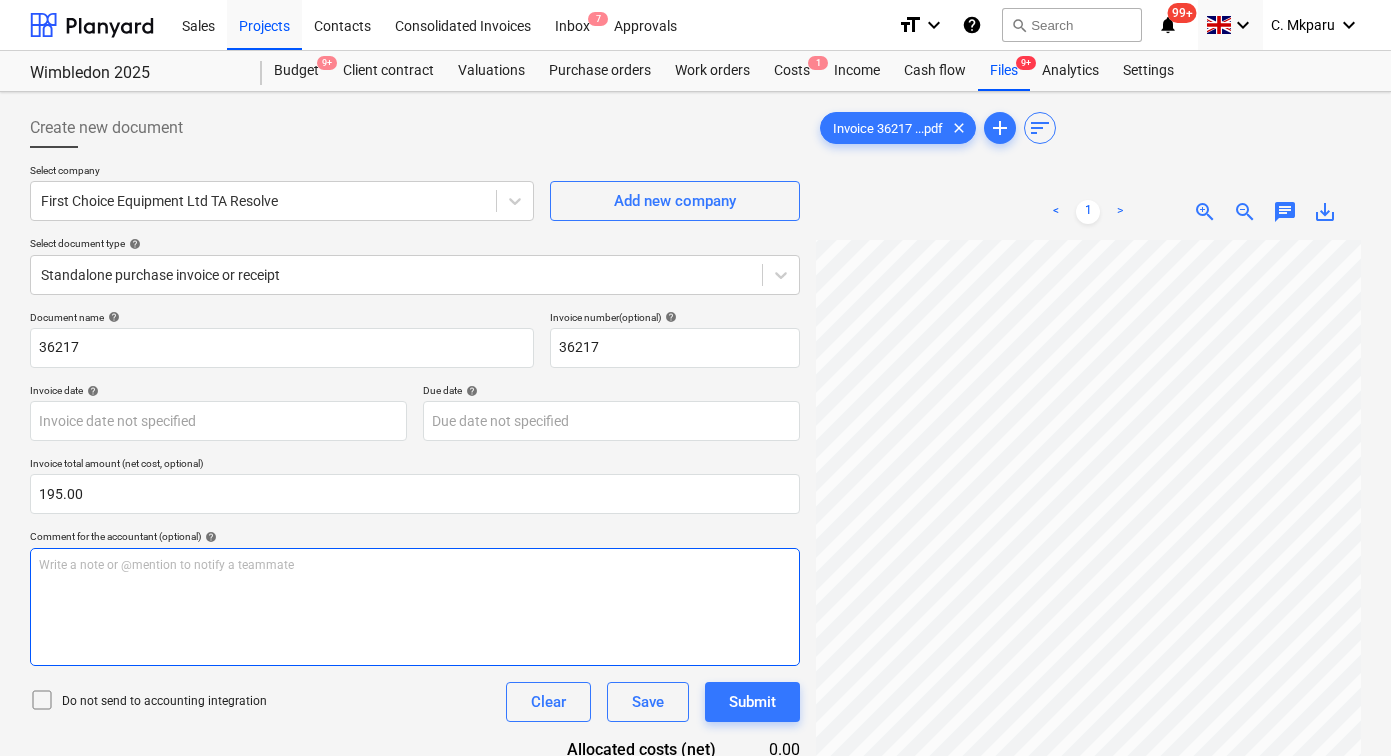 click on "Write a note or @mention to notify a teammate ﻿" at bounding box center (415, 607) 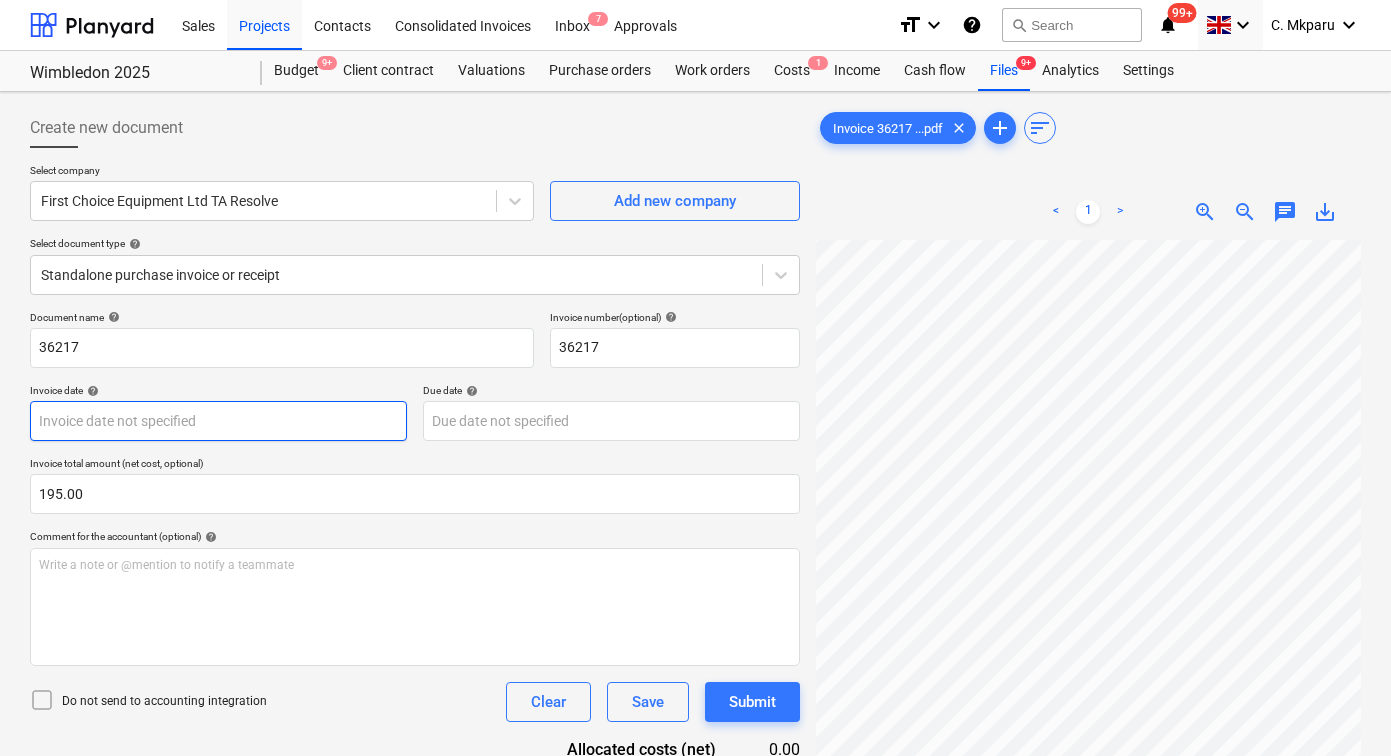 click on "[NAME]" at bounding box center [695, 378] 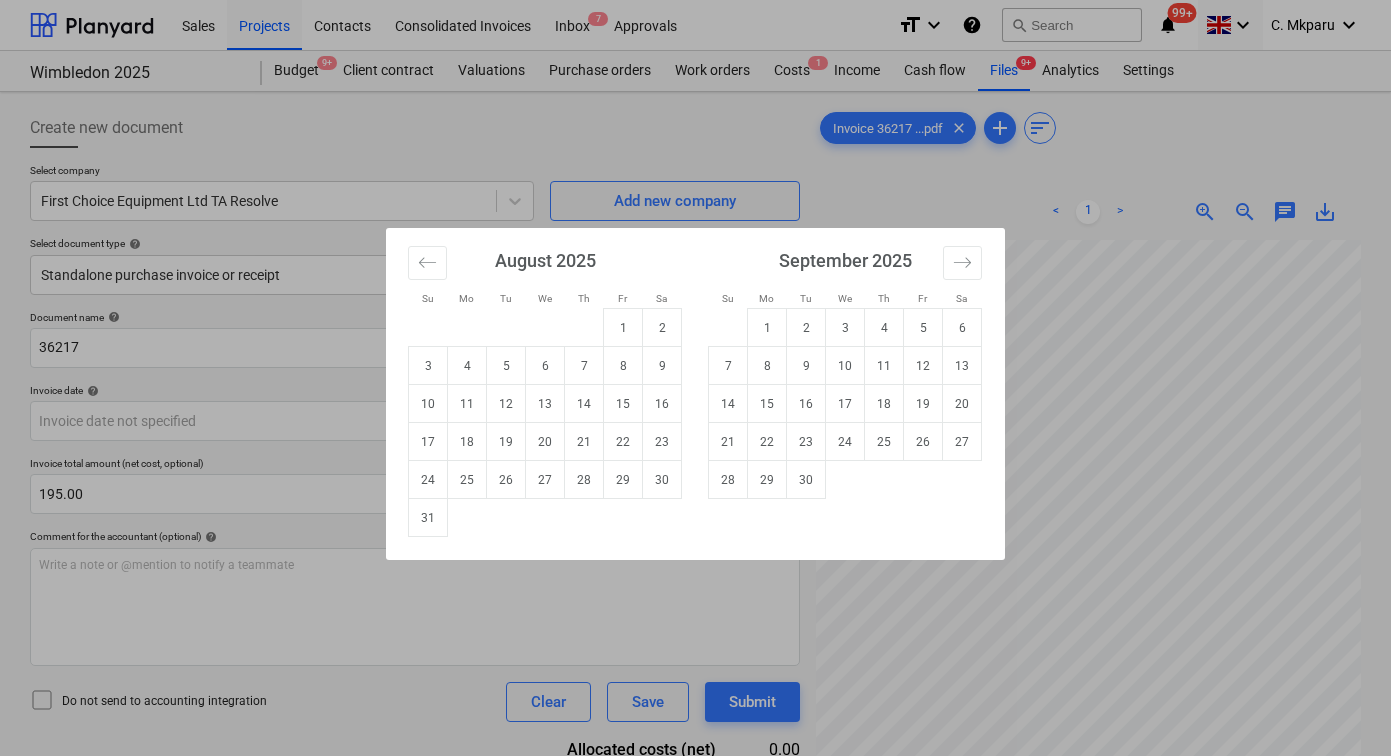 click on "Su Mo Tu We Th Fr Sa Su Mo Tu We Th Fr Sa July 2025 1 2 3 4 5 6 7 8 9 10 11 12 13 14 15 16 17 18 19 20 21 22 23 24 25 26 27 28 29 30 31 August 2025 1 2 3 4 5 6 7 8 9 10 11 12 13 14 15 16 17 18 19 20 21 22 23 24 25 26 27 28 29 30 31 September 2025 1 2 3 4 5 6 7 8 9 10 11 12 13 14 15 16 17 18 19 20 21 22 23 24 25 26 27 28 29 30 October 2025 1 2 3 4 5 6 7 8 9 10 11 12 13 14 15 16 17 18 19 20 21 22 23 24 25 26 27 28 29 30 31" at bounding box center (695, 378) 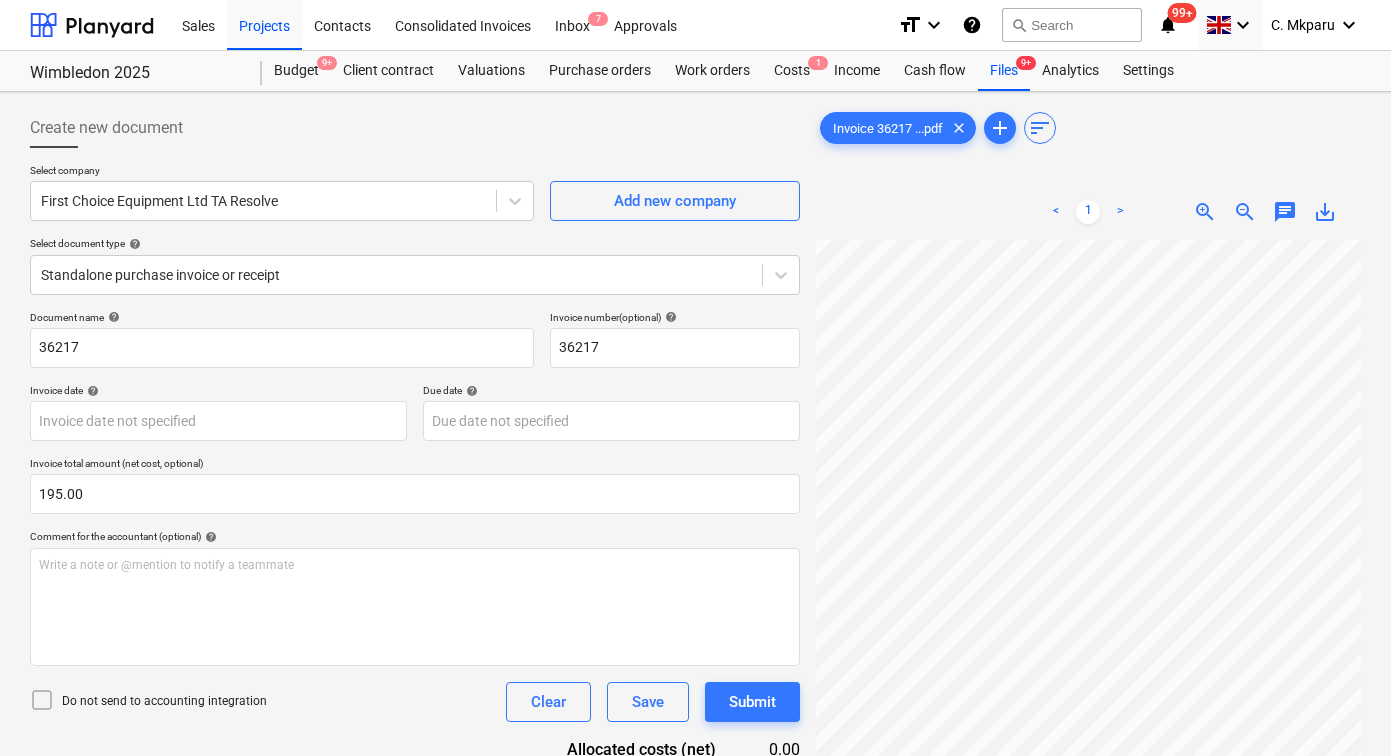 scroll, scrollTop: 0, scrollLeft: 0, axis: both 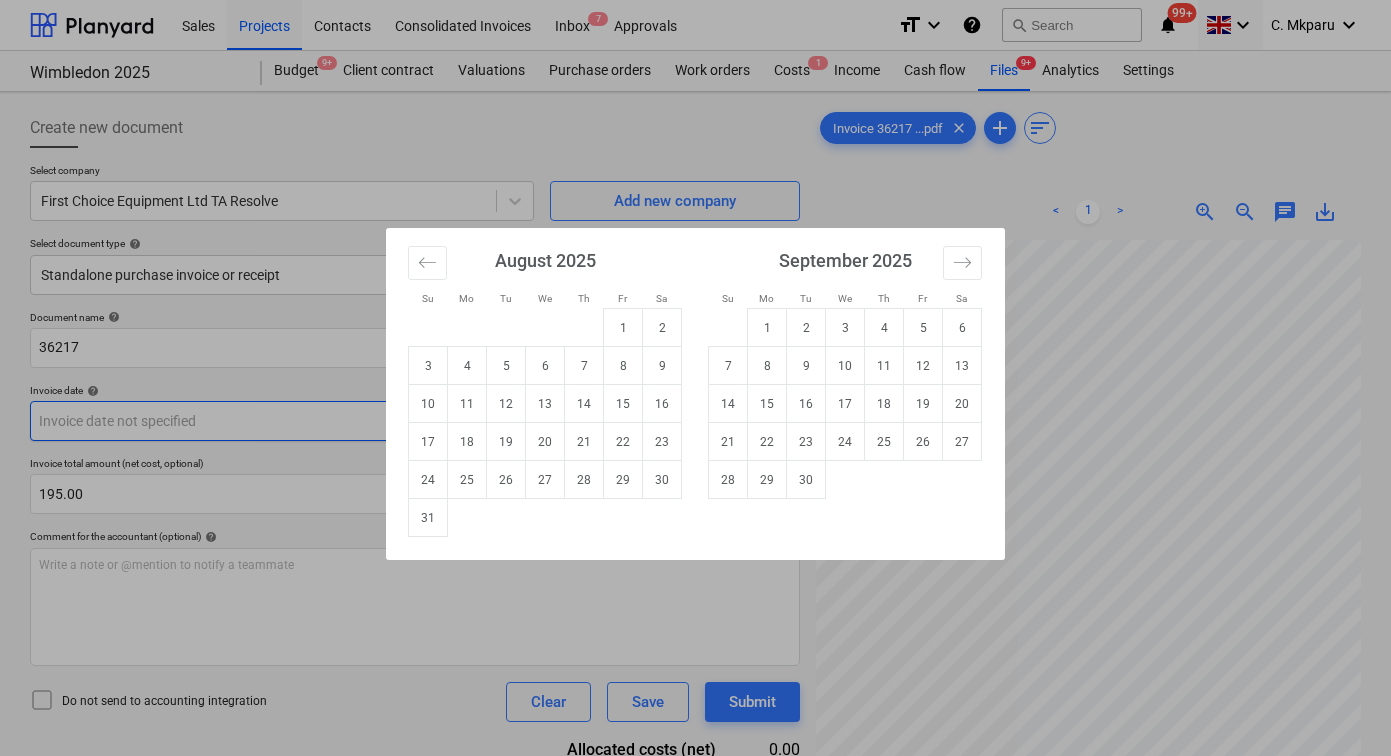 click on "[NAME]" at bounding box center (695, 378) 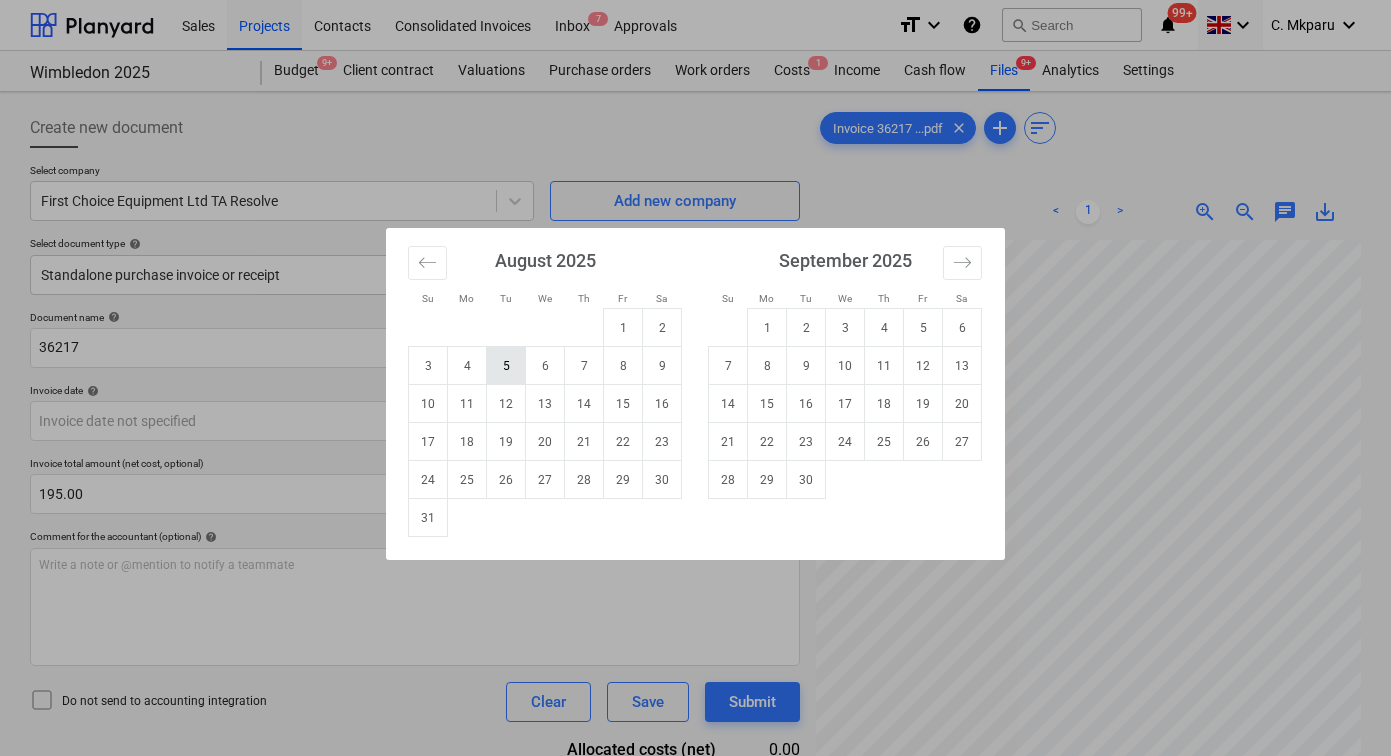 click on "5" at bounding box center [506, 366] 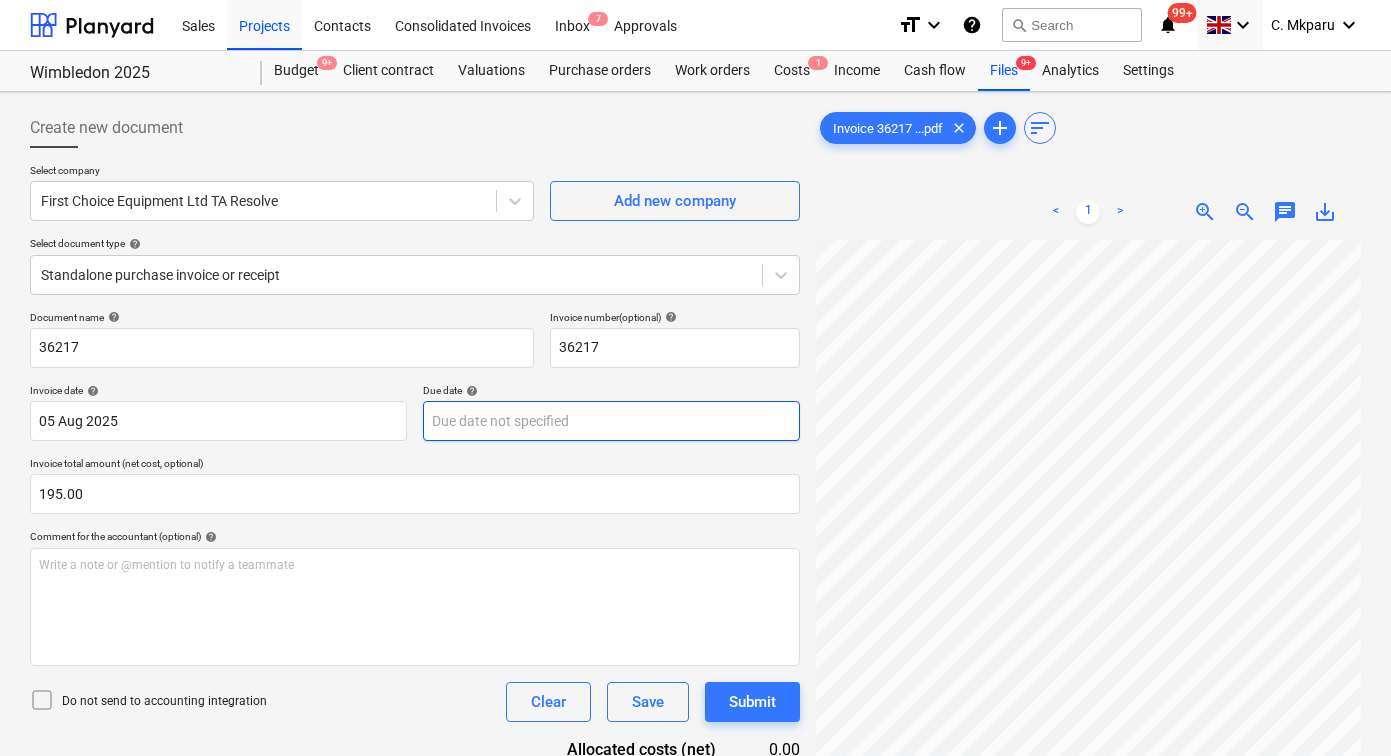 click on "C. Mkparu" at bounding box center [695, 378] 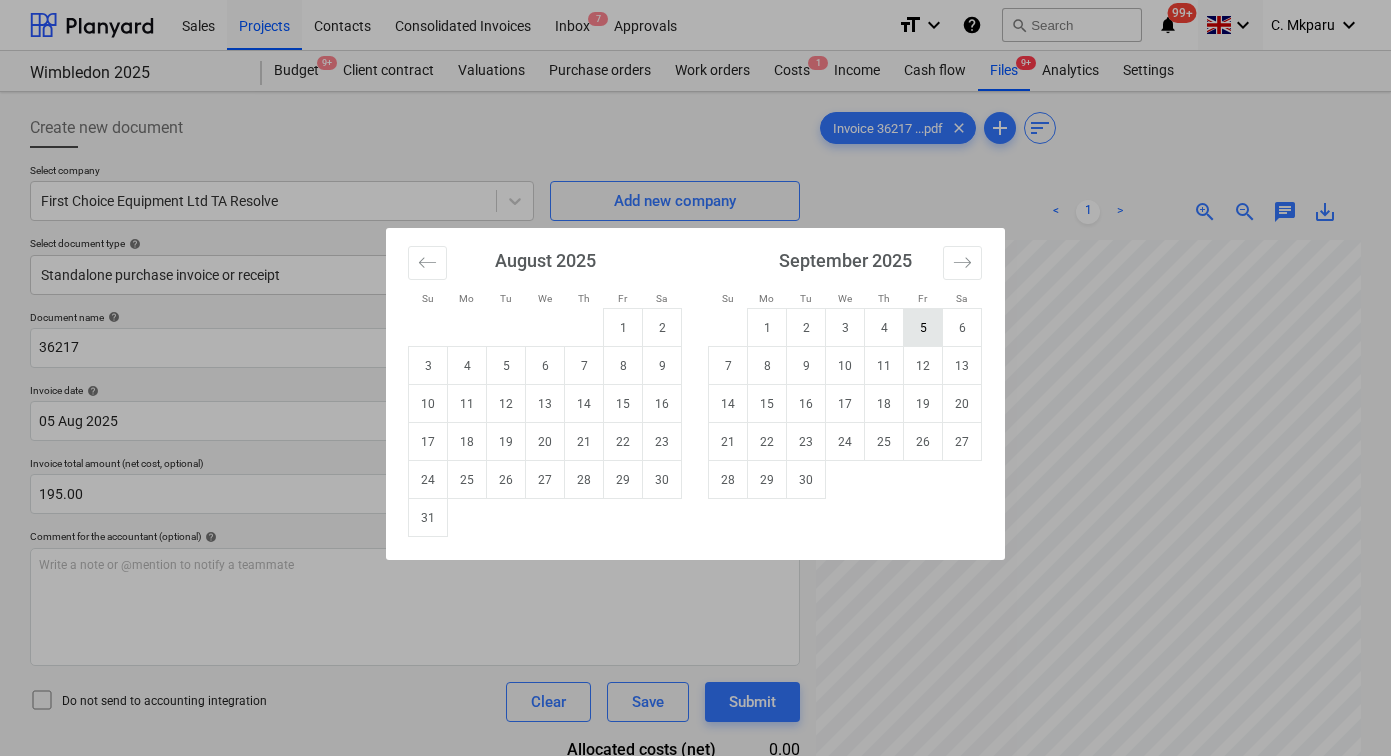 click on "5" at bounding box center [923, 328] 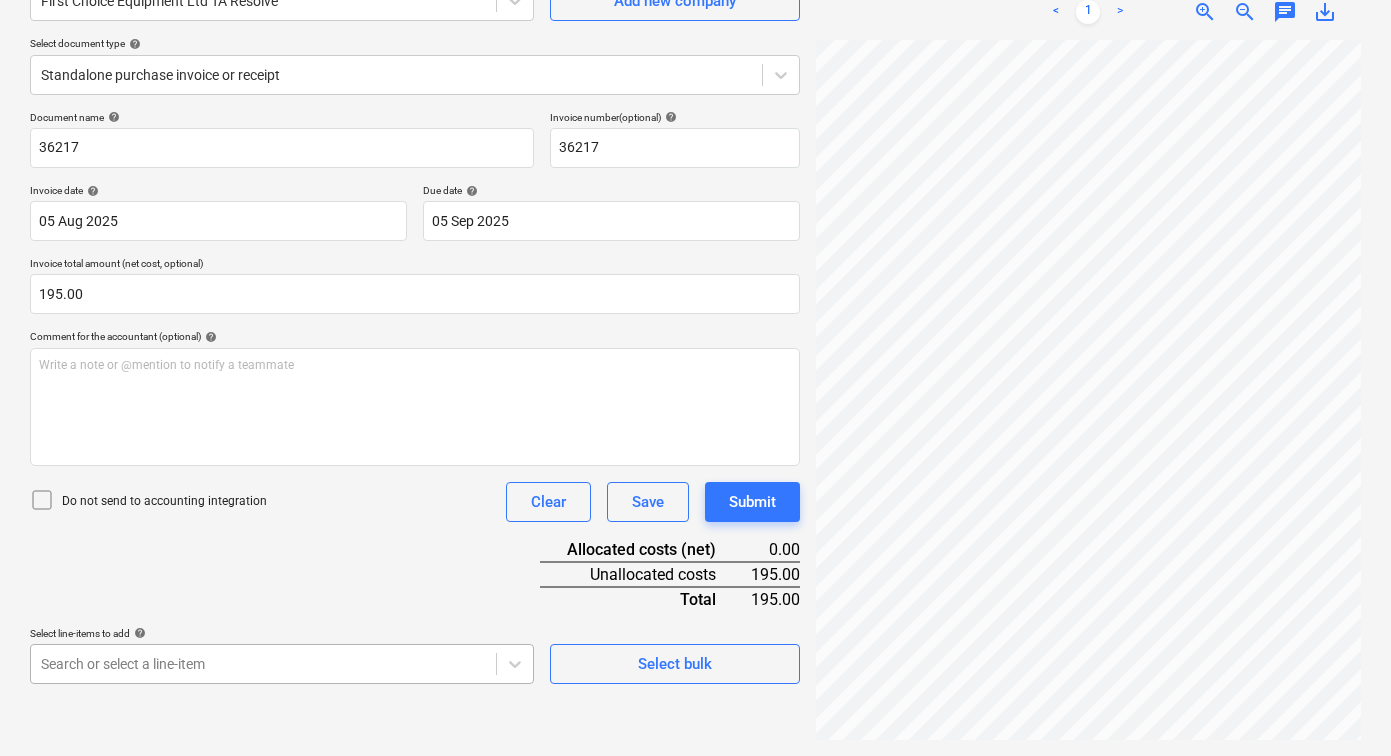 click on "Sales Projects Contacts Consolidated Invoices Inbox 7 Approvals format_size keyboard_arrow_down help search Search notifications 99+ keyboard_arrow_down [NAME] keyboard_arrow_down Wimbledon 2025 Budget 9+ Client contract Valuations Purchase orders Work orders Costs 1 Income Cash flow Files 9+ Analytics Settings Create new document Select company First Choice Equipment Ltd TA Resolve   Add new company Select document type help Standalone purchase invoice or receipt Document name help 36217 Invoice number  (optional) help 36217 Invoice date help 05 Aug 2025 05.08.2025 Press the down arrow key to interact with the calendar and
select a date. Press the question mark key to get the keyboard shortcuts for changing dates. Due date help 05 Sep 2025 05.09.2025 Press the down arrow key to interact with the calendar and
select a date. Press the question mark key to get the keyboard shortcuts for changing dates. Invoice total amount (net cost, optional) 195.00 Comment for the accountant (optional) help ﻿ <" at bounding box center (695, 178) 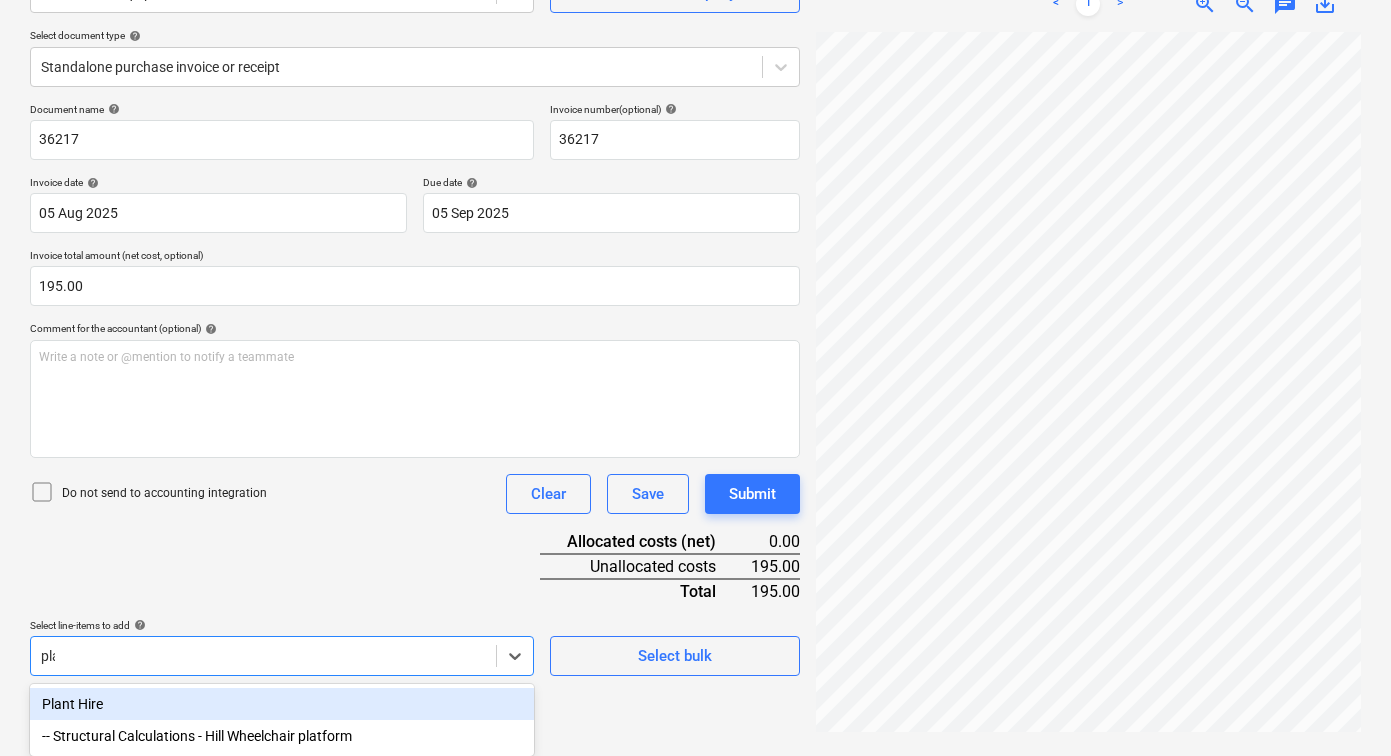 type on "plan" 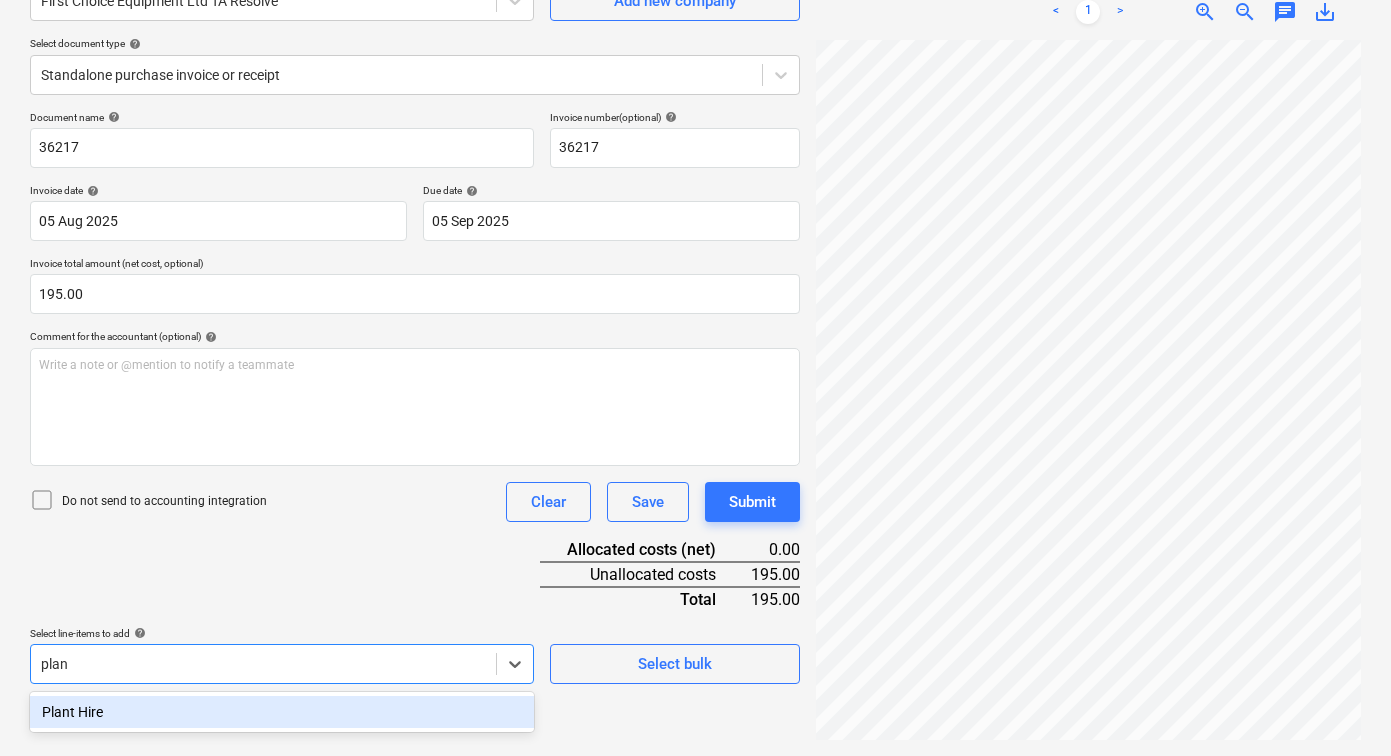scroll, scrollTop: 200, scrollLeft: 0, axis: vertical 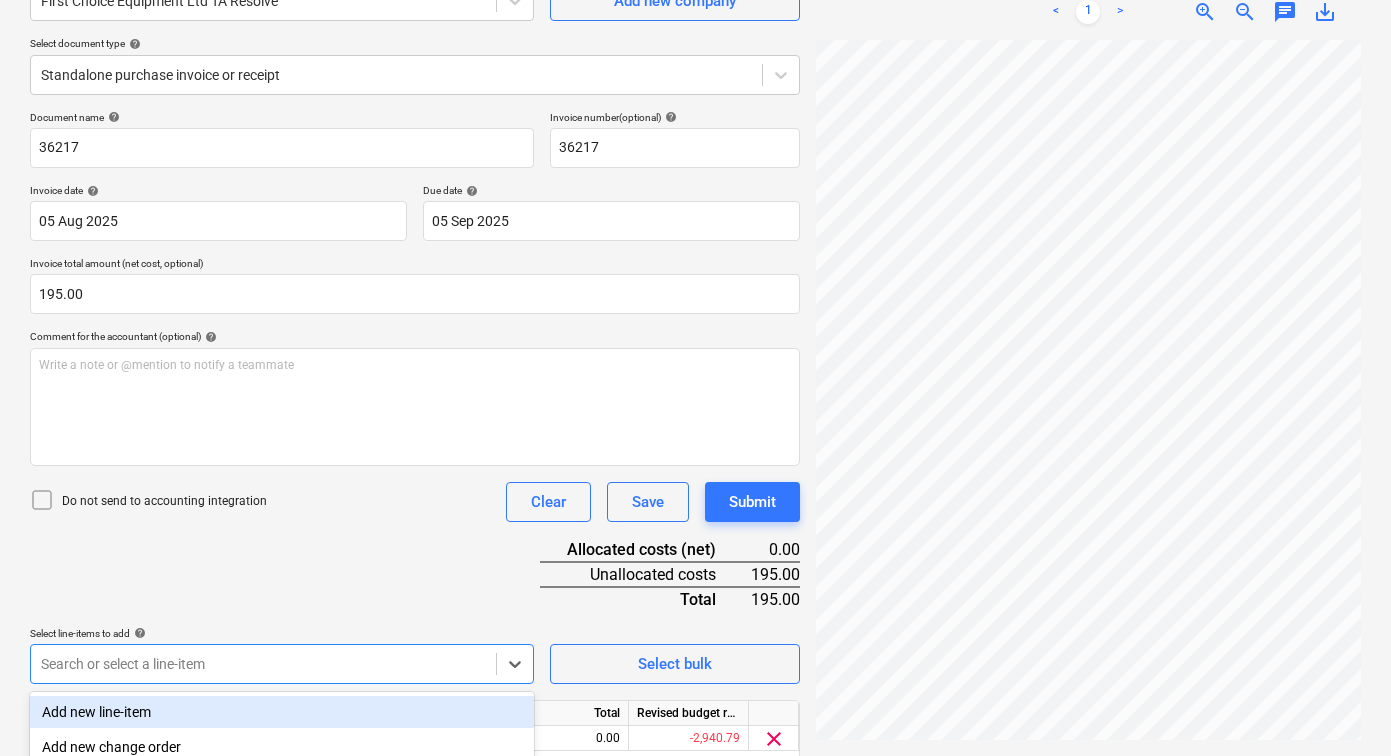 click on "Document name help 36217 Invoice number  (optional) help 36217 Invoice date help 05 Aug 2025 05.08.2025 Press the down arrow key to interact with the calendar and
select a date. Press the question mark key to get the keyboard shortcuts for changing dates. Due date help 05 Sep 2025 05.09.2025 Press the down arrow key to interact with the calendar and
select a date. Press the question mark key to get the keyboard shortcuts for changing dates. Invoice total amount (net cost, optional) 195.00 Comment for the accountant (optional) help Write a note or @mention to notify a teammate ﻿ Do not send to accounting integration Clear Save Submit Allocated costs (net) 0.00 Unallocated costs 195.00 Total 195.00 Select line-items to add help option   Plant Hire, selected. option Add new line-item focused, 1 of 33. 33 results available. Use Up and Down to choose options, press Enter to select the currently focused option, press Escape to exit the menu, press Tab to select the option and exit the menu. Select bulk Unit" at bounding box center [415, 463] 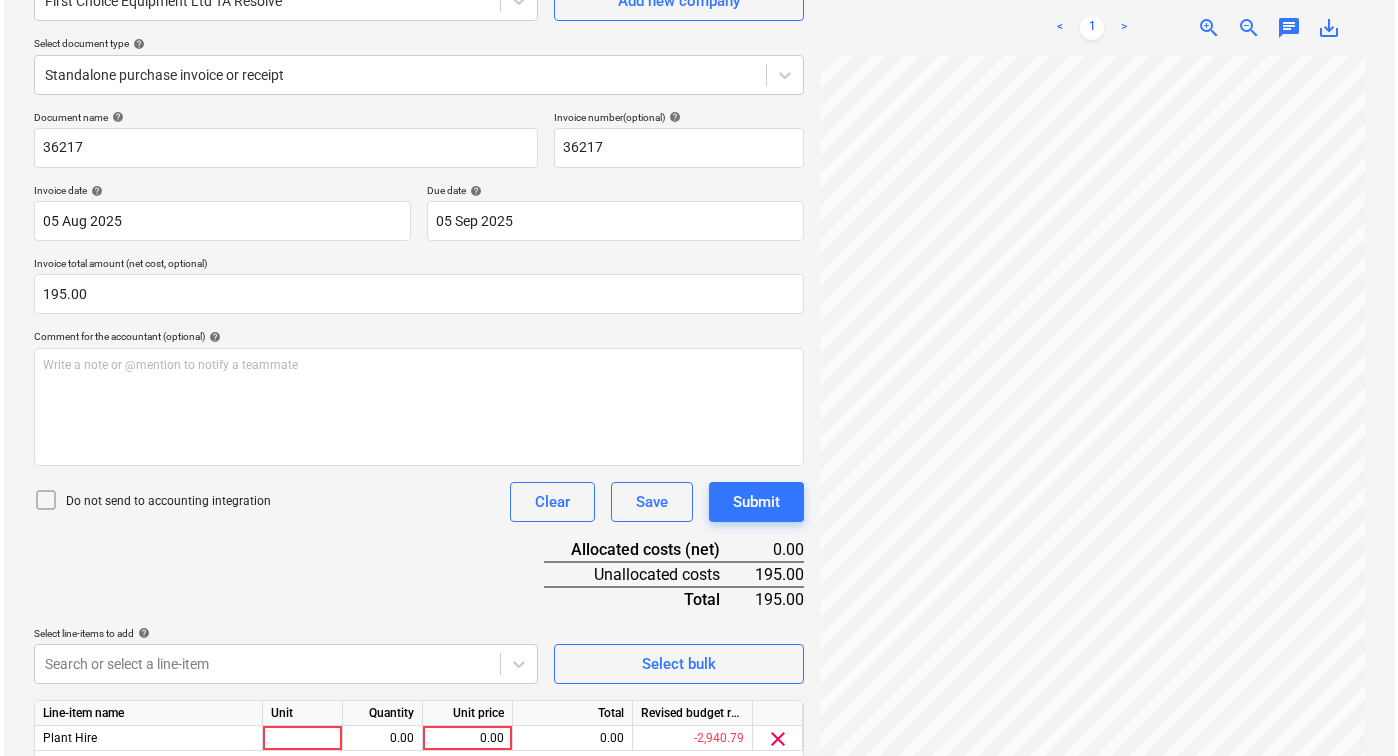 scroll, scrollTop: 276, scrollLeft: 0, axis: vertical 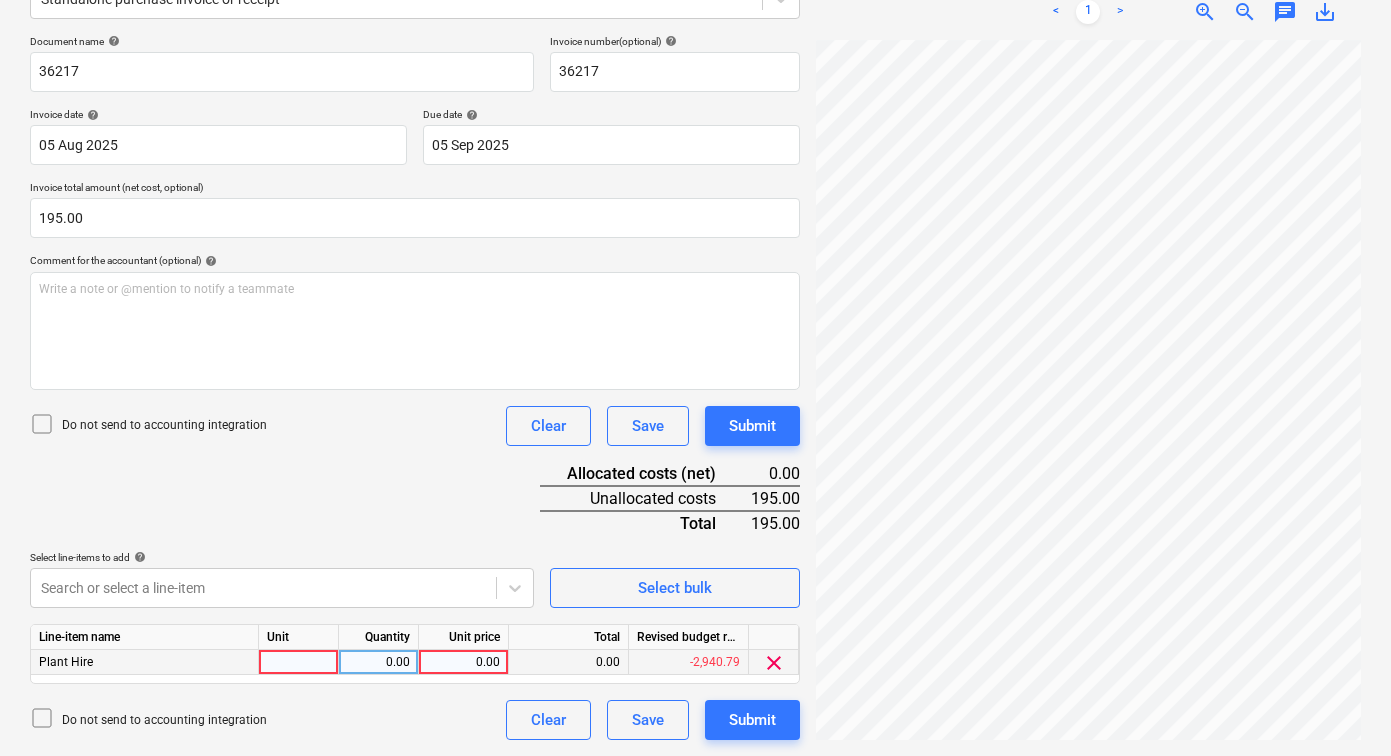 click at bounding box center (299, 662) 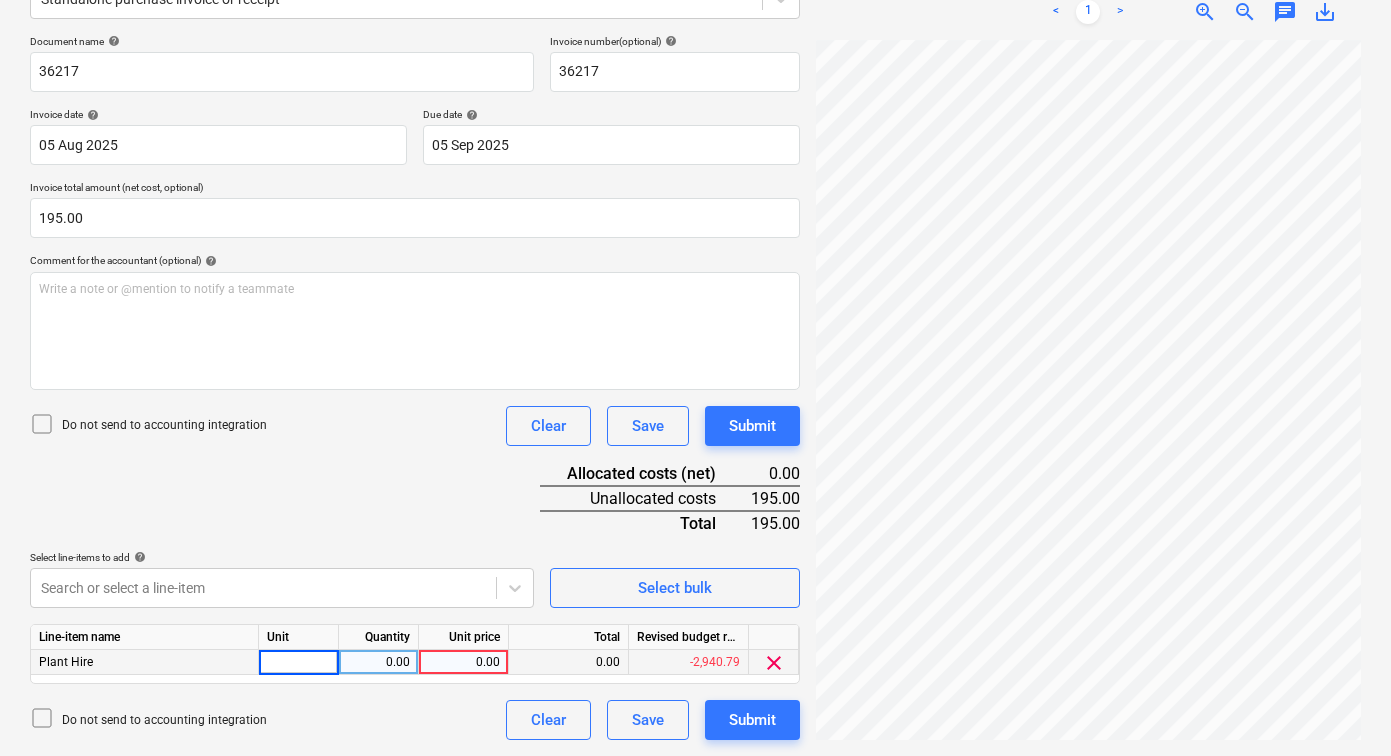 type on "1" 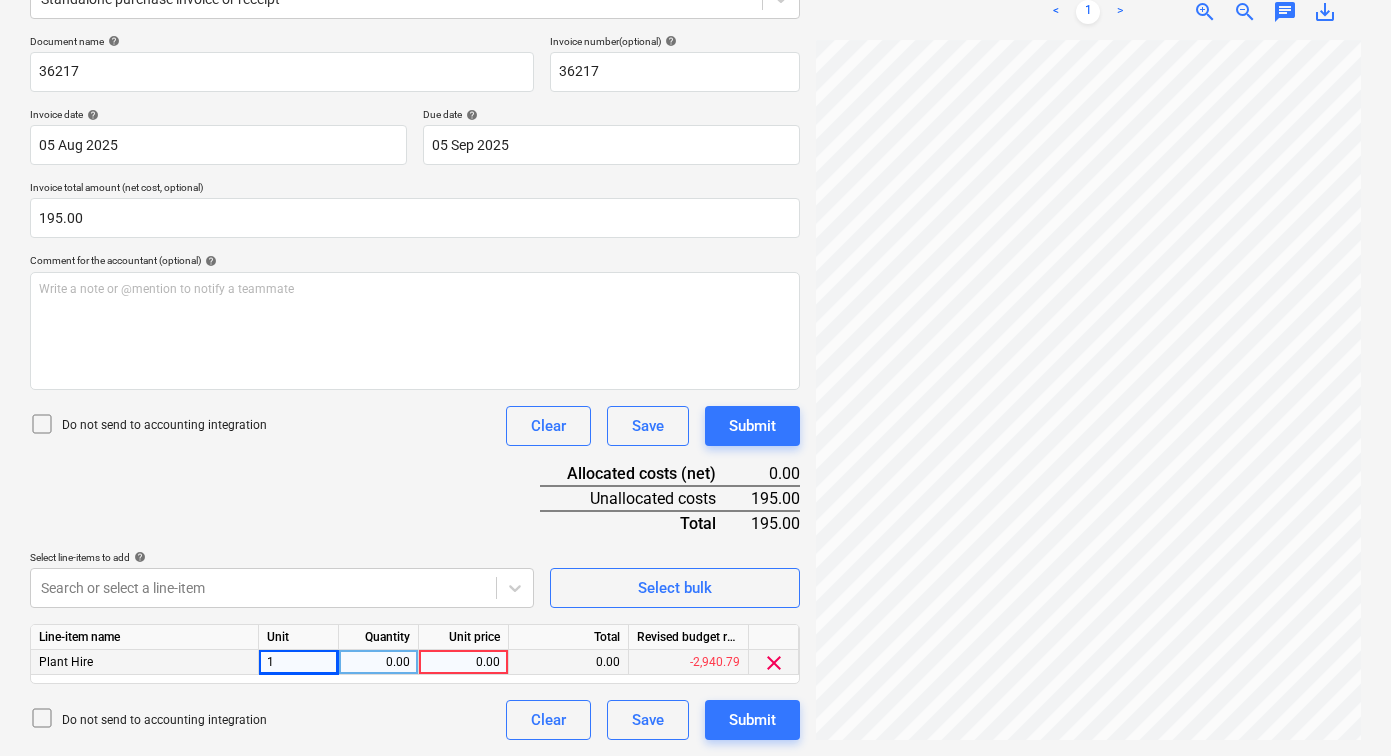 click on "0.00" at bounding box center [378, 662] 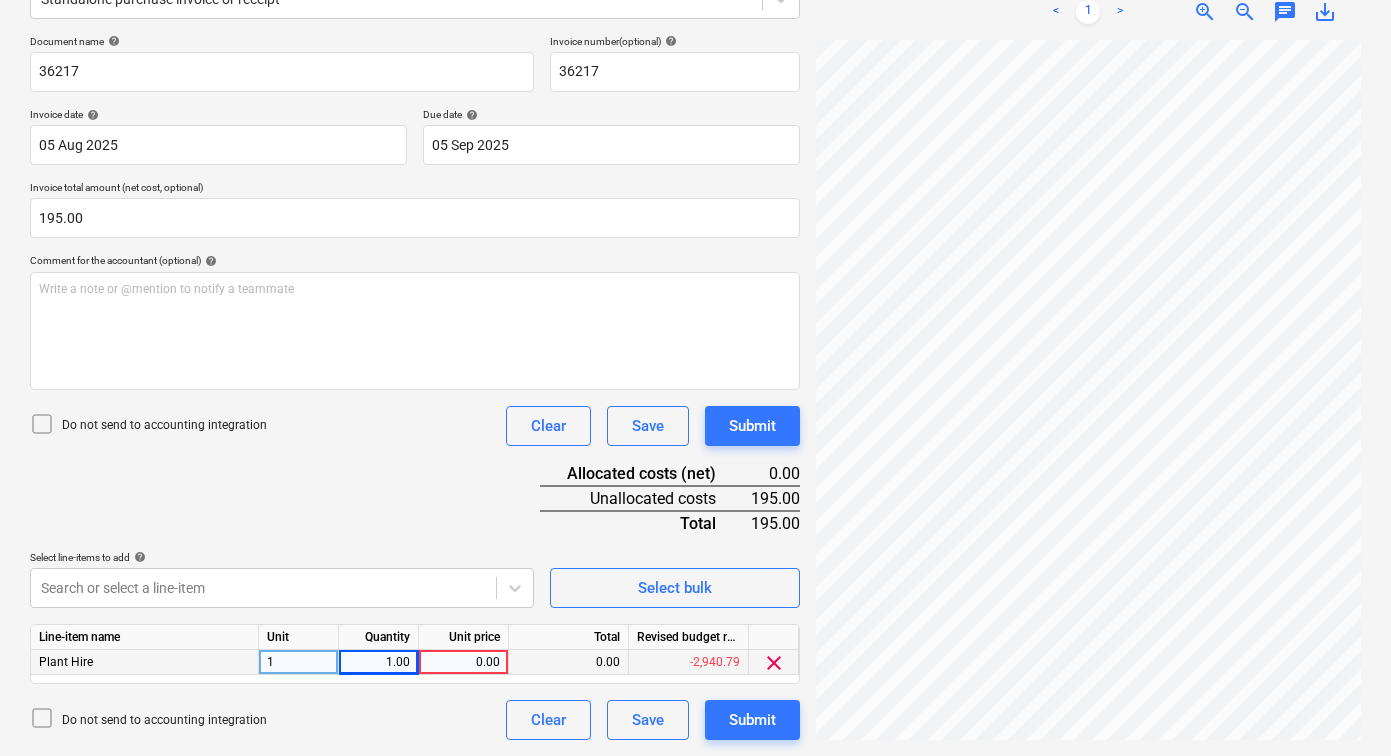 click on "0.00" at bounding box center (463, 662) 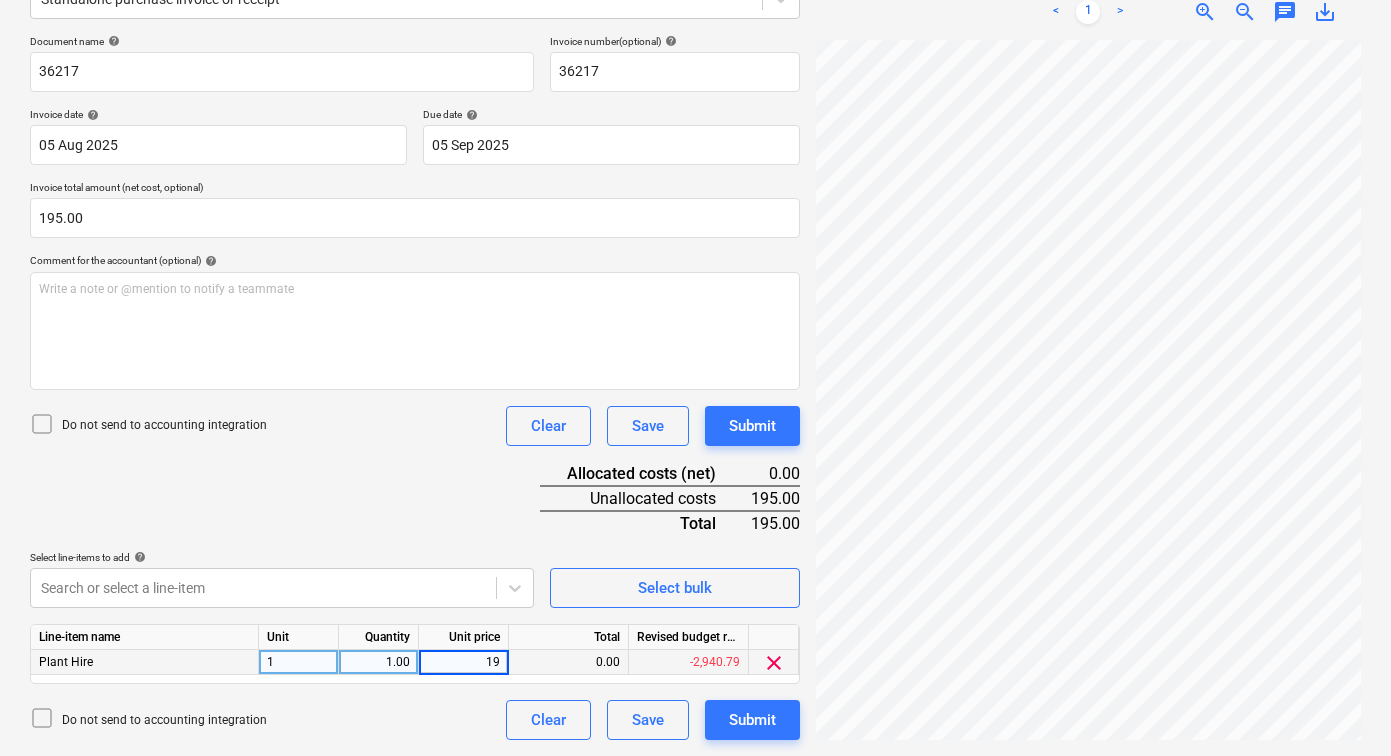type on "195" 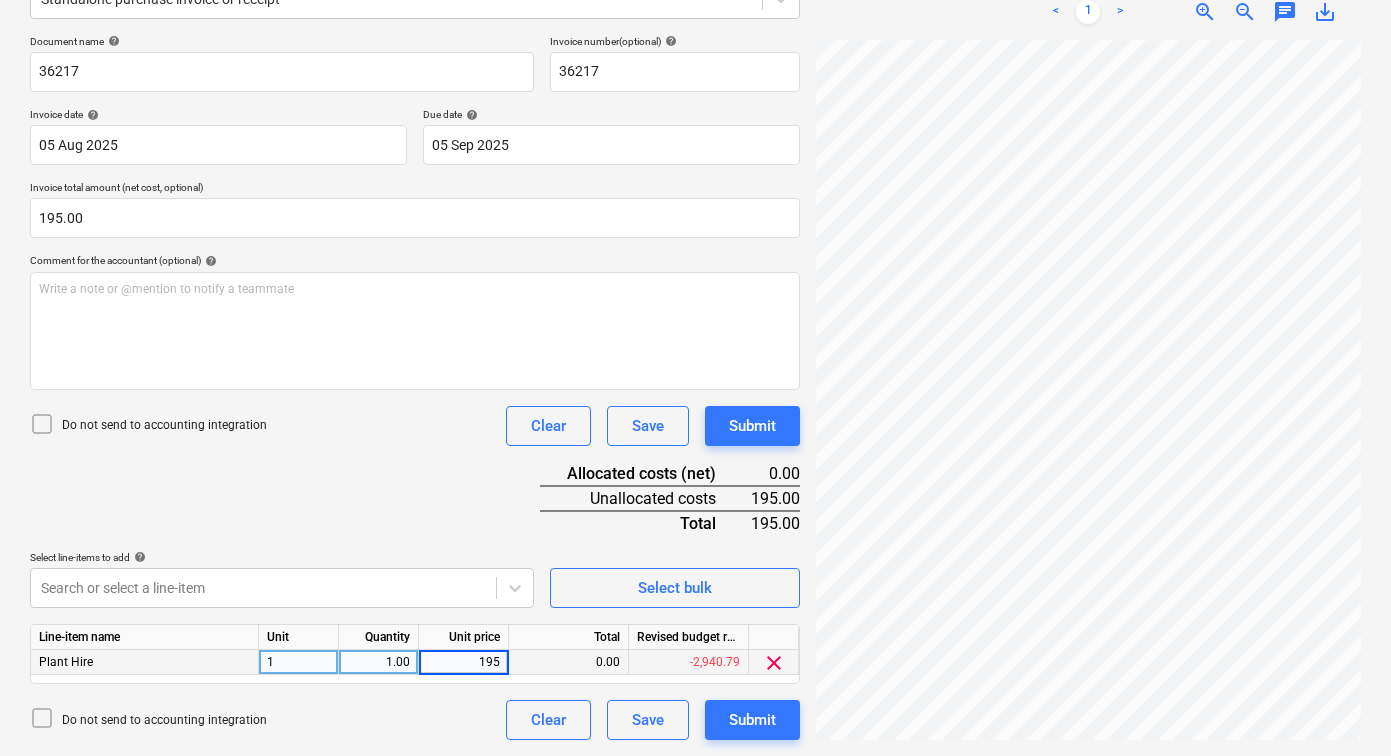 click on "0.00" at bounding box center (569, 662) 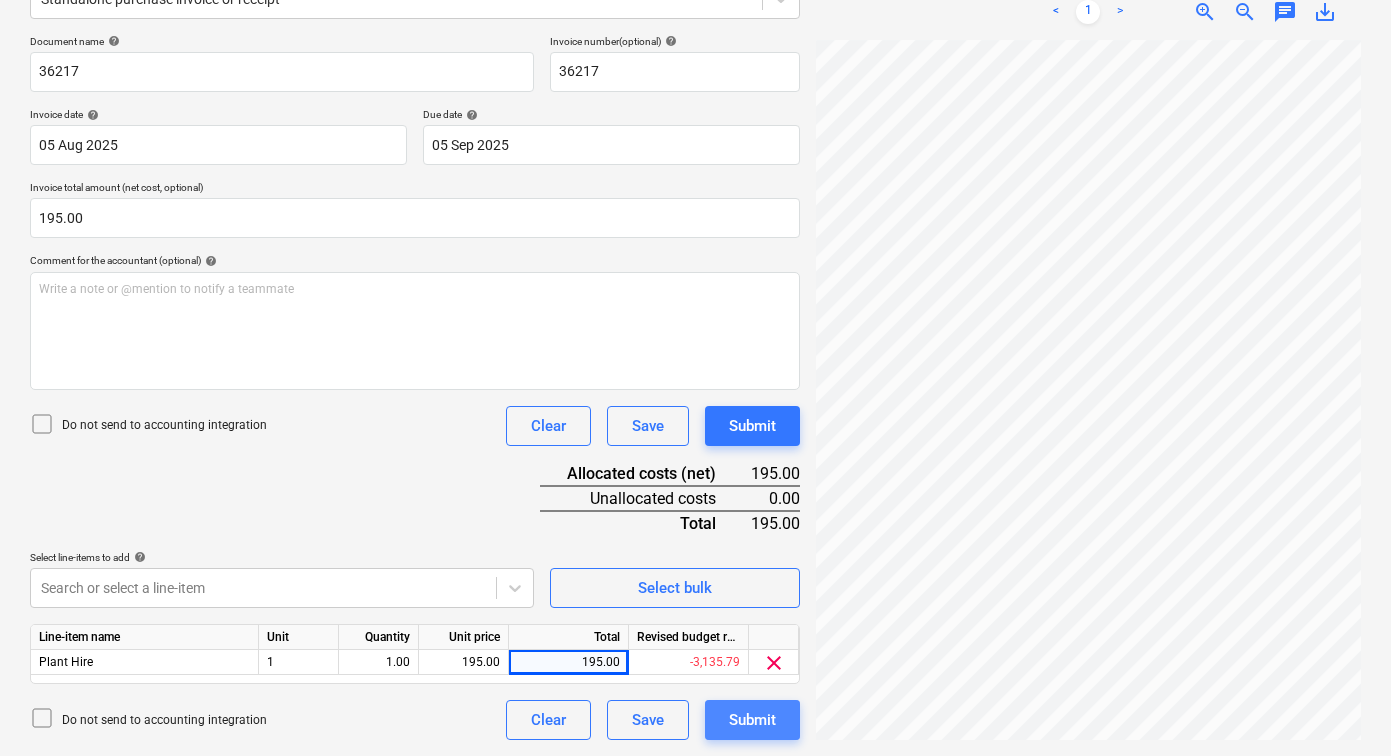 click on "Submit" at bounding box center (752, 720) 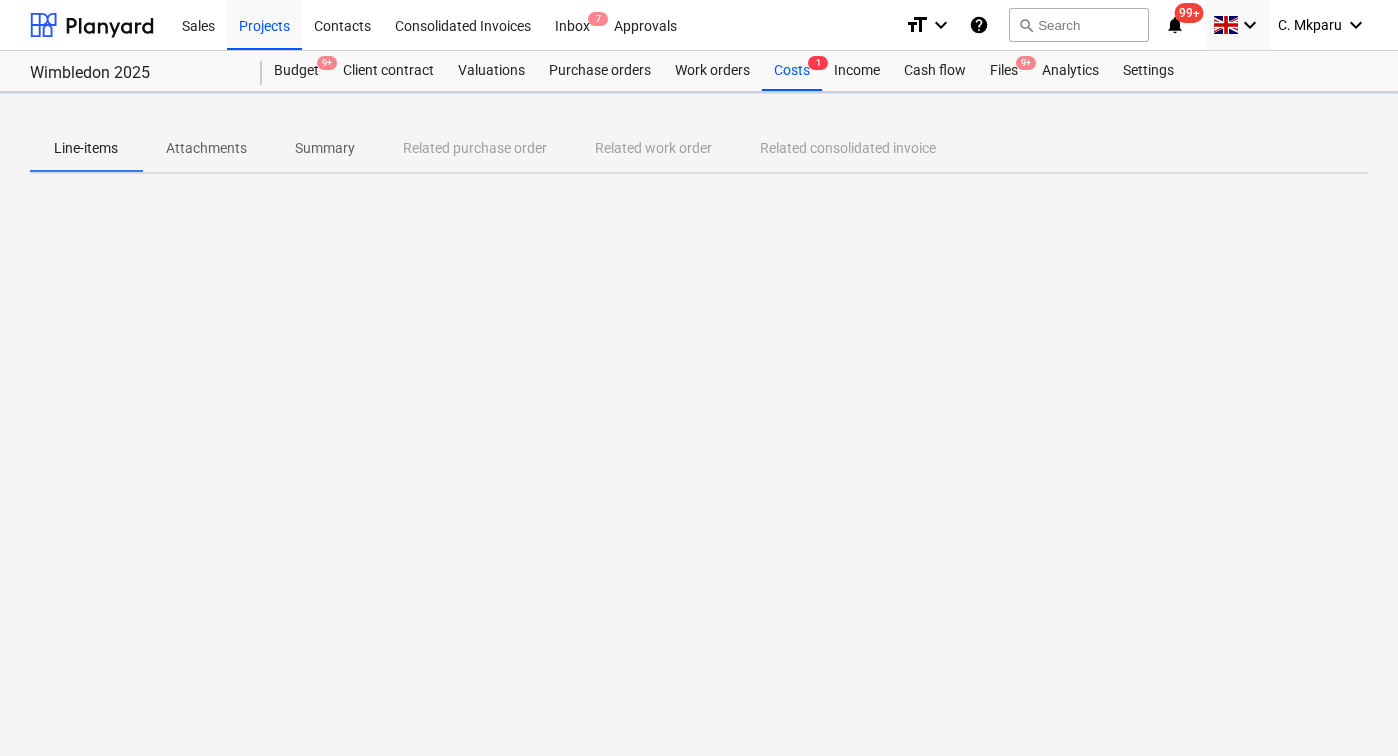 scroll, scrollTop: 0, scrollLeft: 0, axis: both 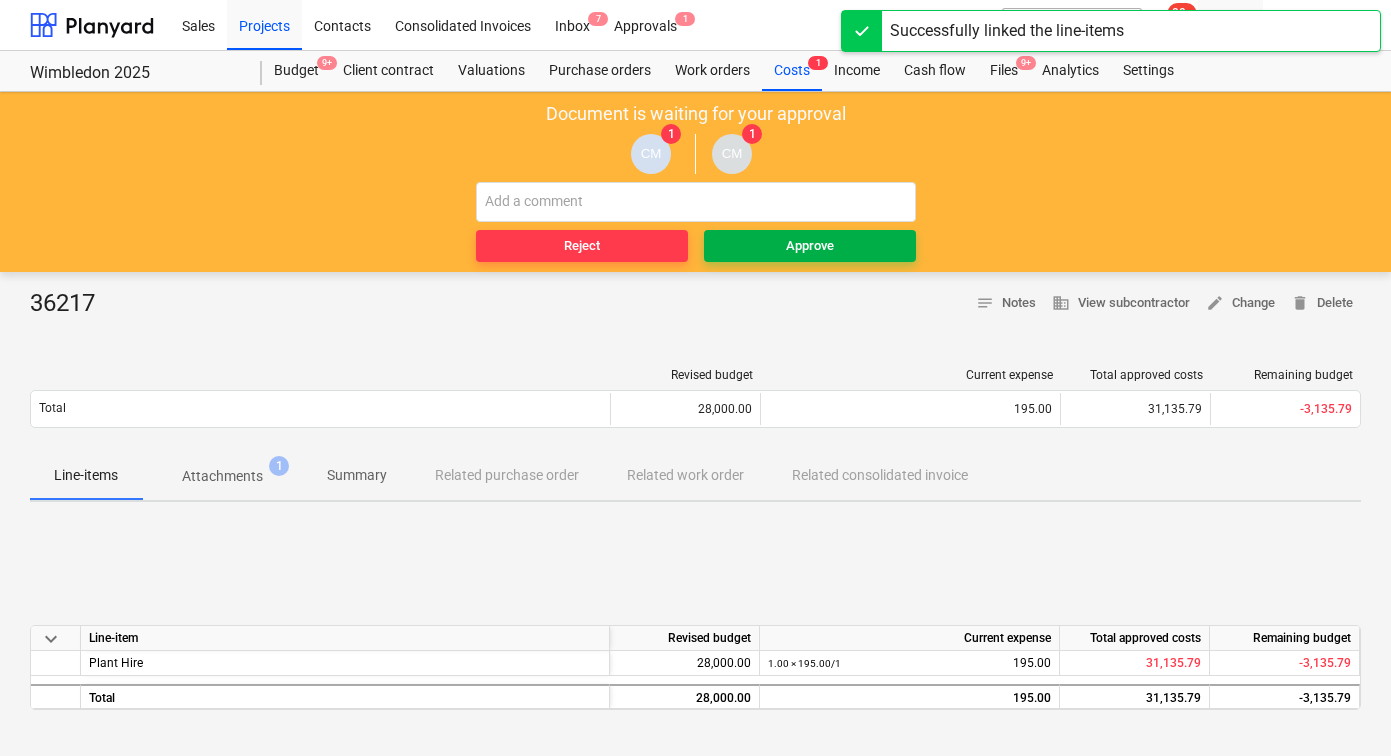 click on "Approve" at bounding box center [810, 246] 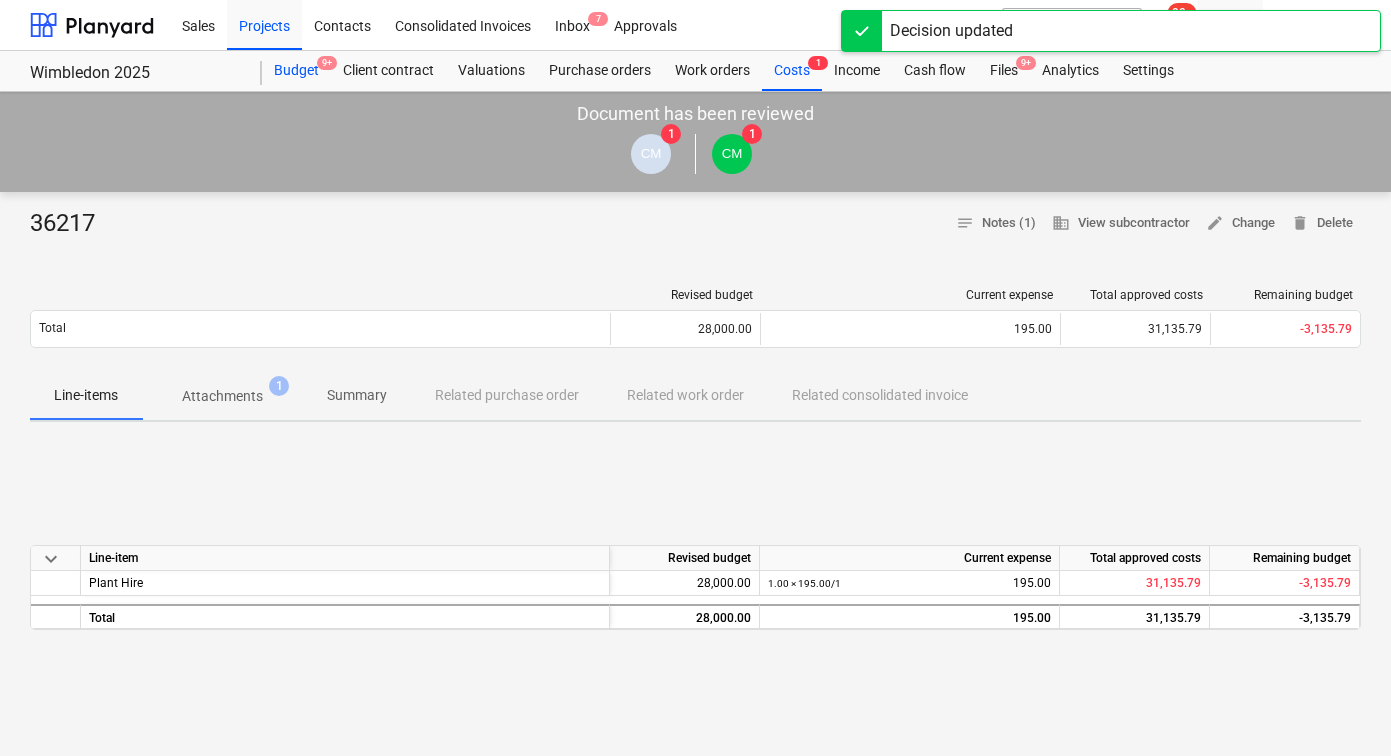 click on "Budget 9+" at bounding box center [296, 71] 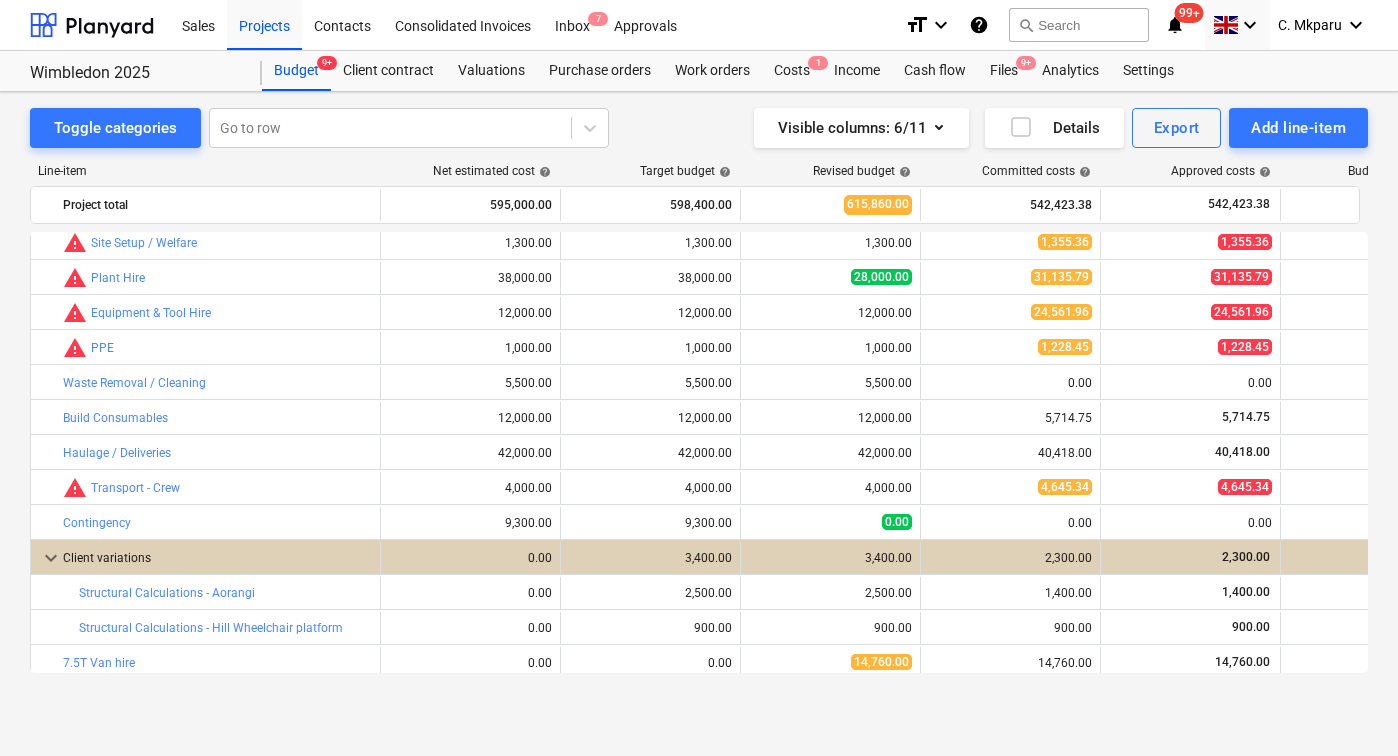 scroll, scrollTop: 574, scrollLeft: 0, axis: vertical 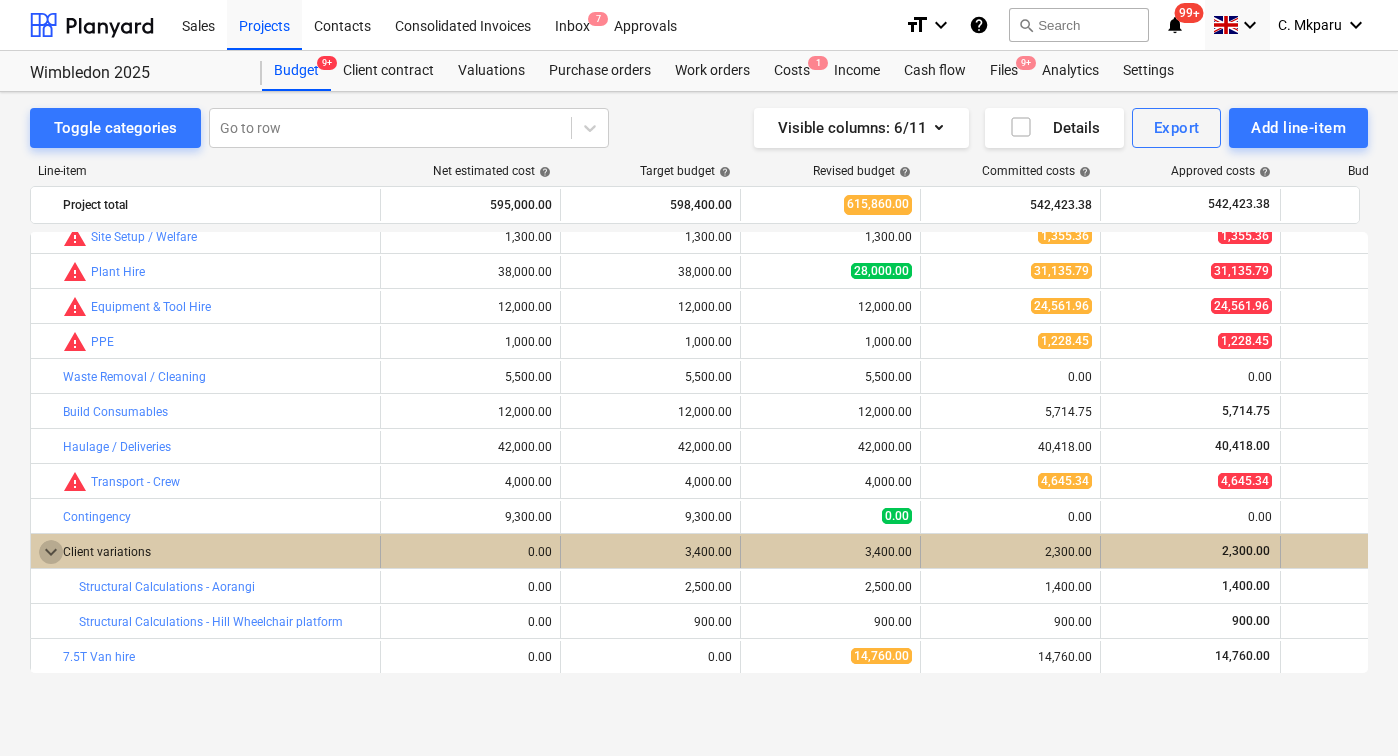 click on "keyboard_arrow_down" at bounding box center (51, 552) 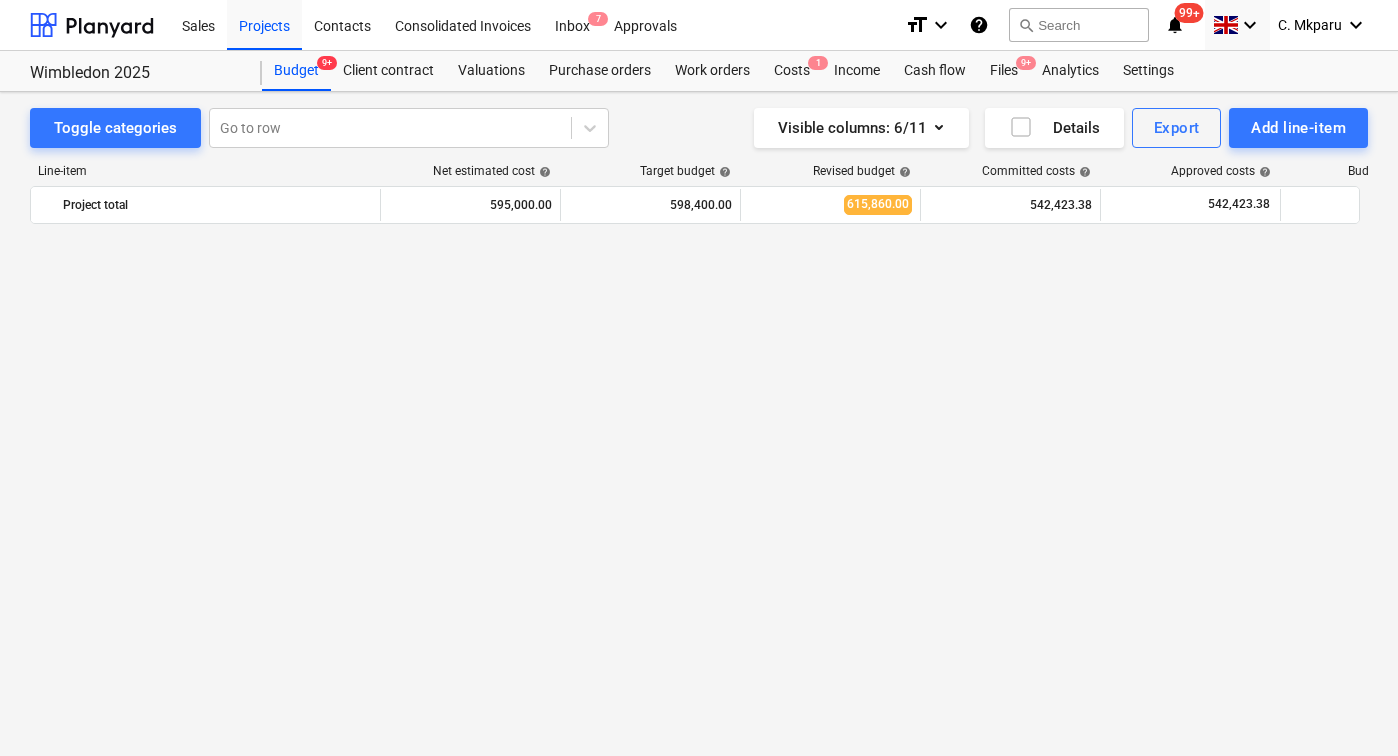 scroll, scrollTop: 0, scrollLeft: 0, axis: both 